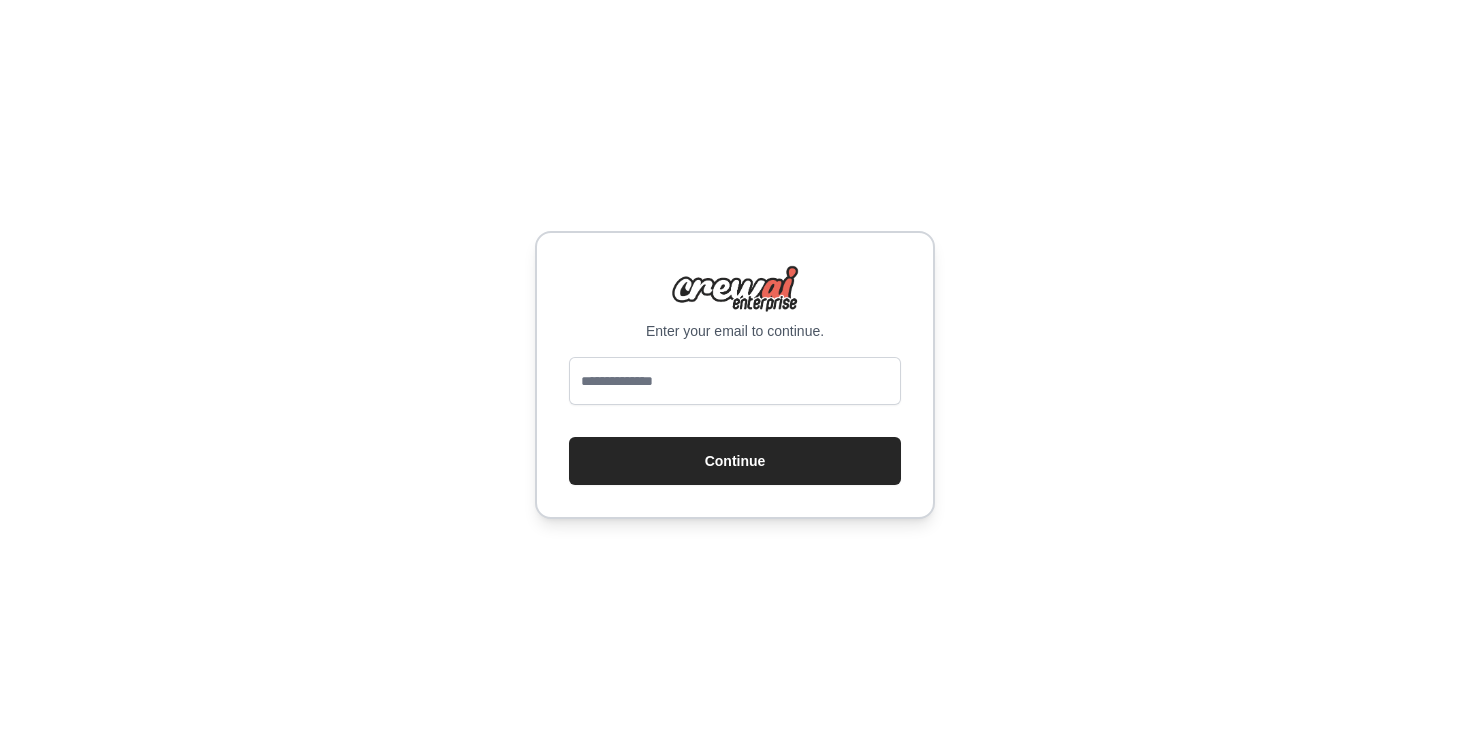 scroll, scrollTop: 0, scrollLeft: 0, axis: both 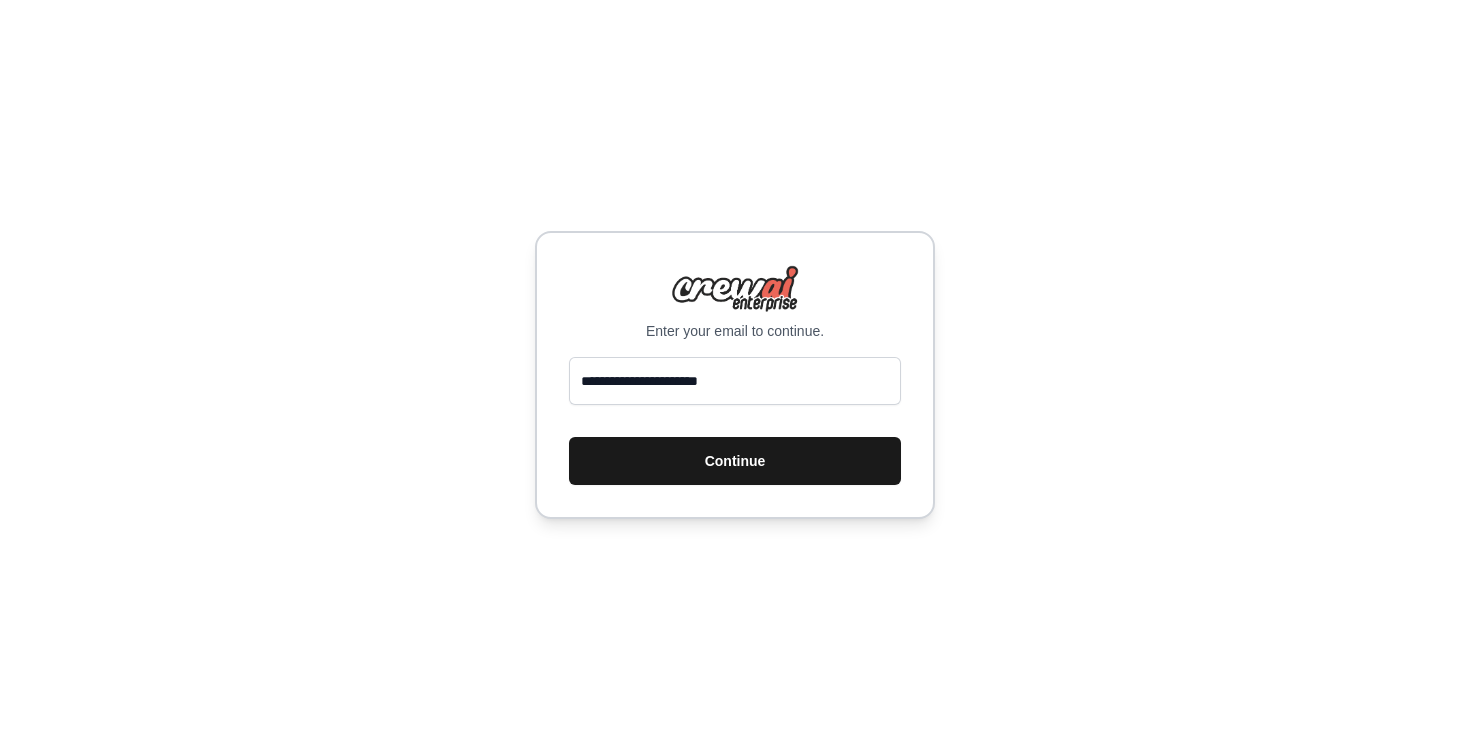click on "Continue" at bounding box center (735, 461) 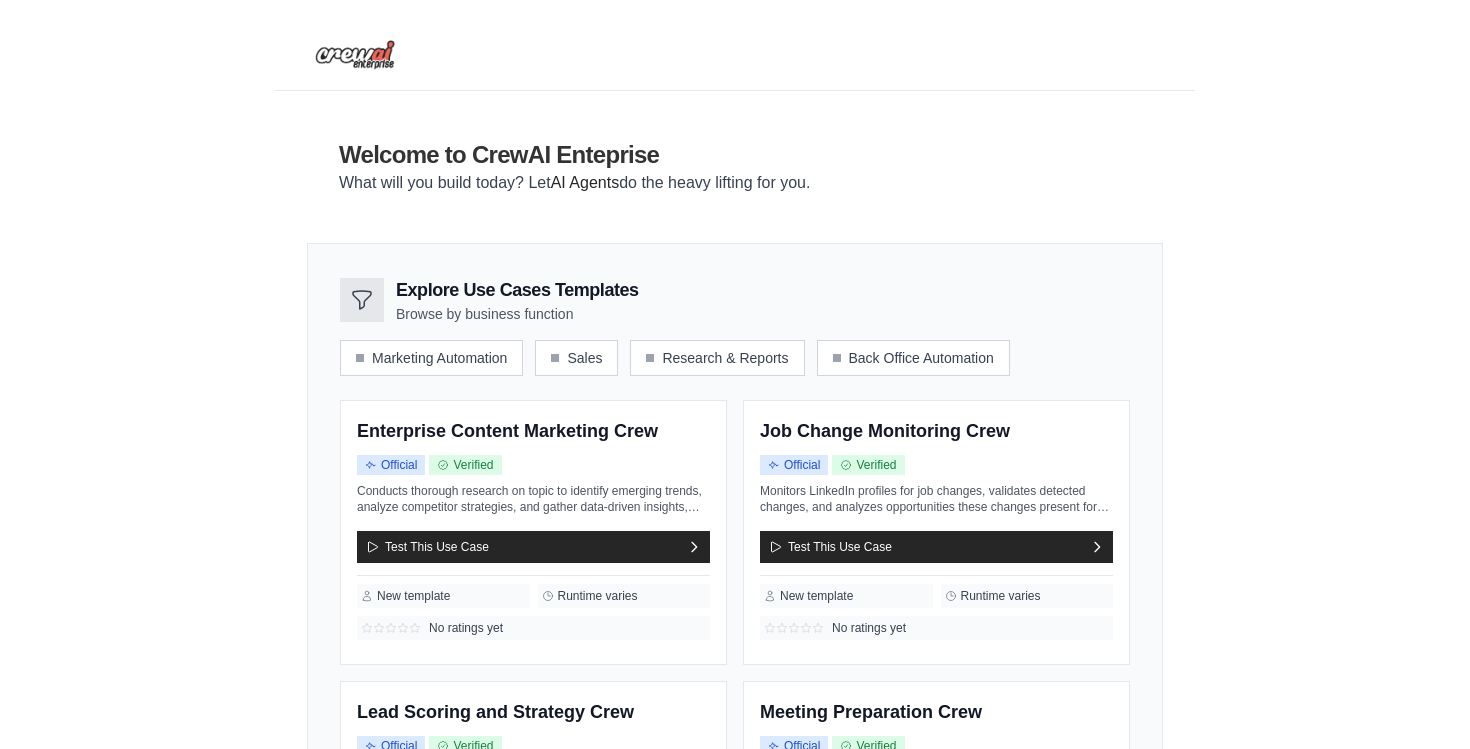 scroll, scrollTop: 0, scrollLeft: 0, axis: both 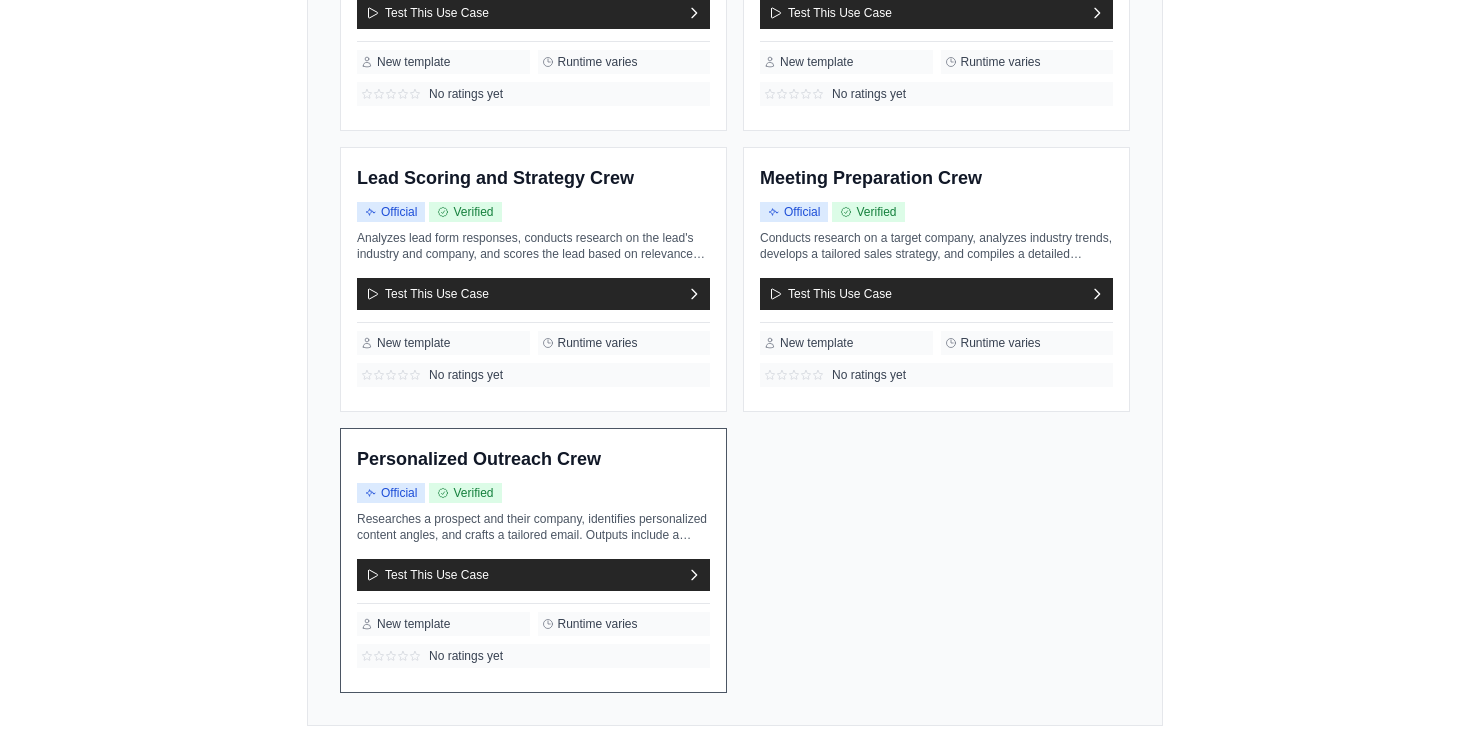 click on "Personalized Outreach Crew" at bounding box center (479, 460) 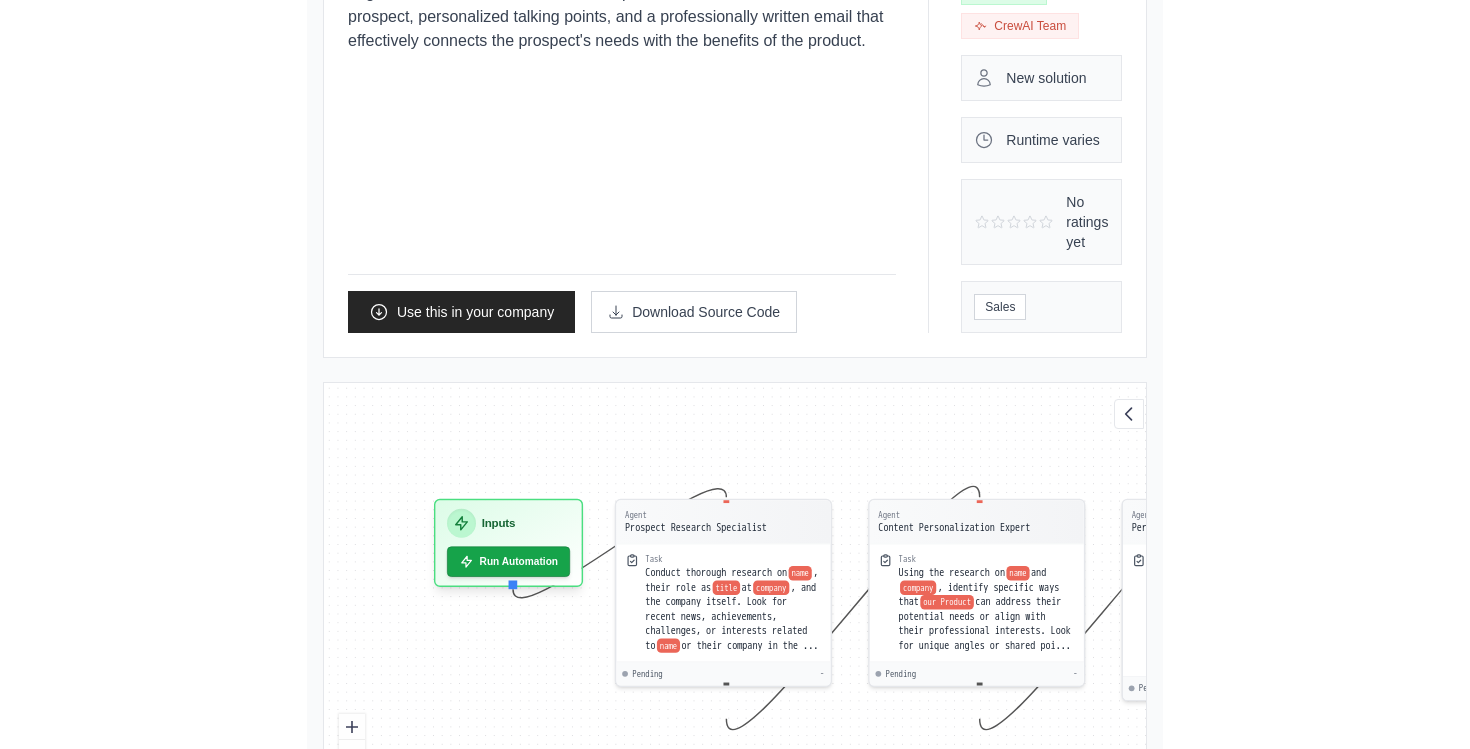 scroll, scrollTop: 301, scrollLeft: 0, axis: vertical 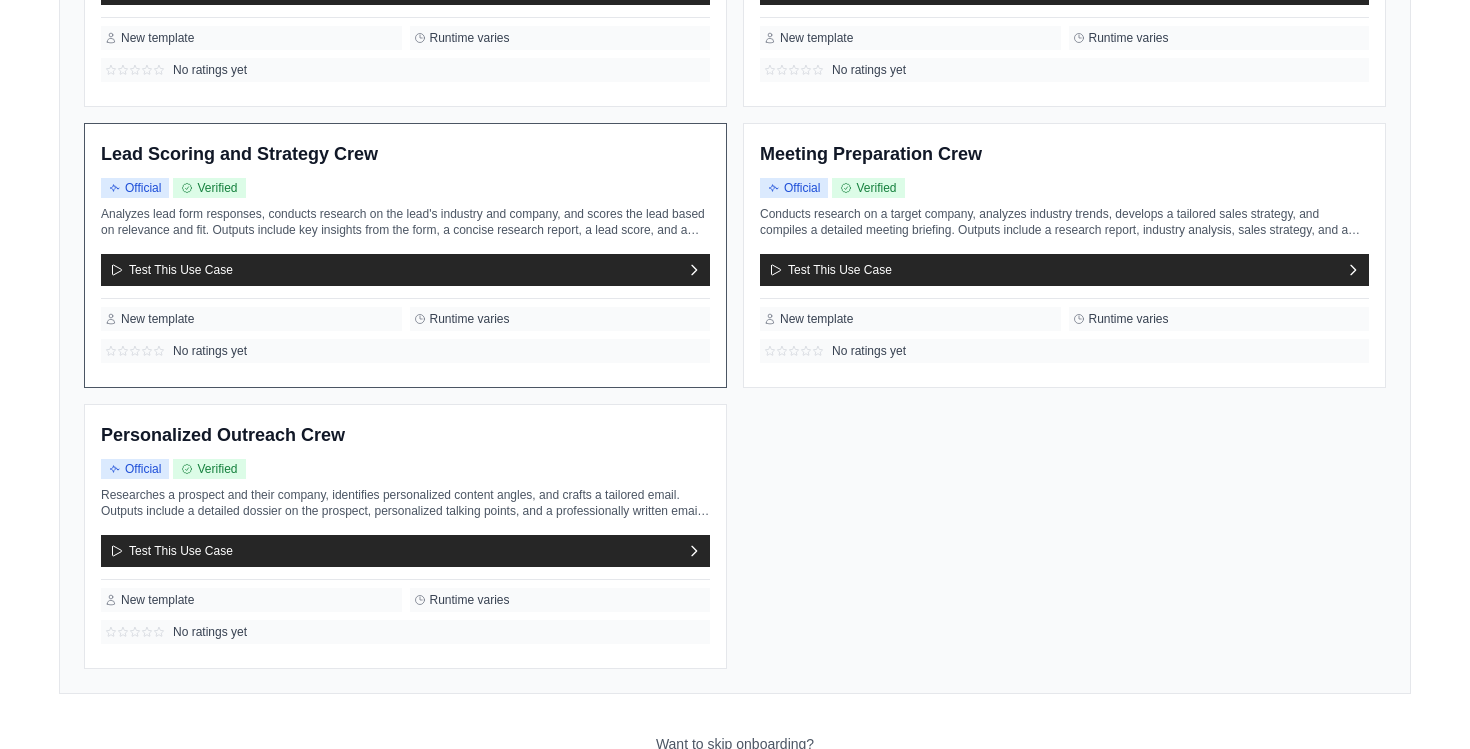 click on "Lead Scoring and Strategy Crew
Official
Verified
Test This Use Case" at bounding box center (405, 255) 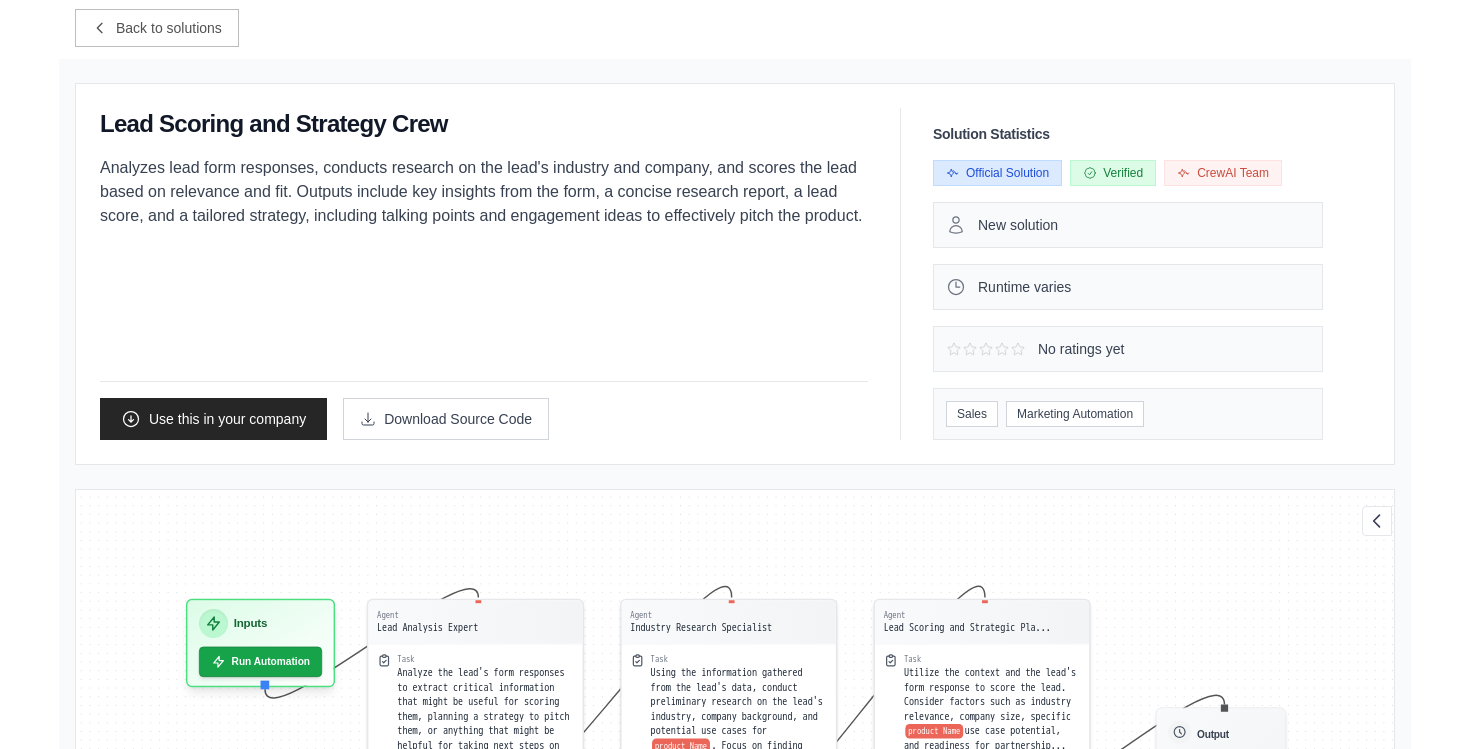 scroll, scrollTop: 0, scrollLeft: 0, axis: both 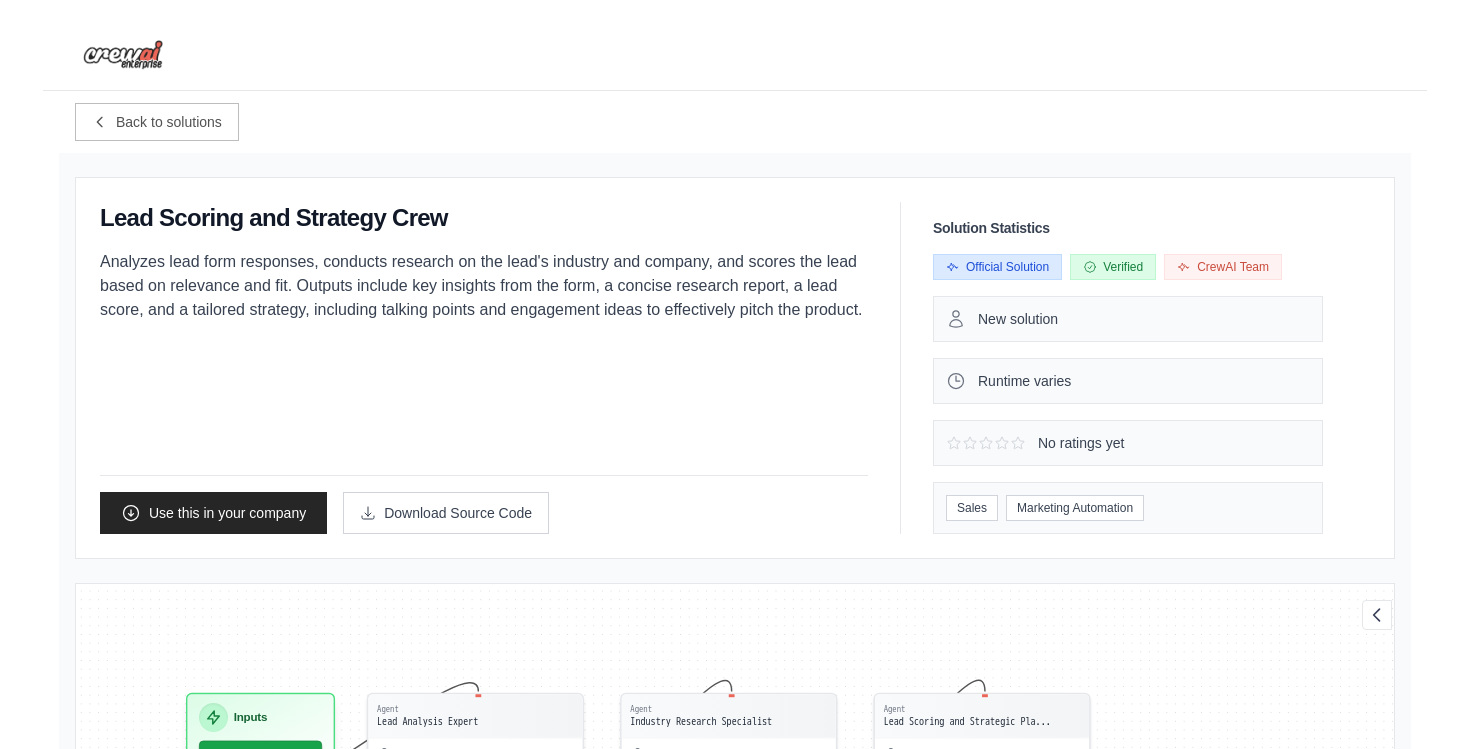 click at bounding box center (123, 55) 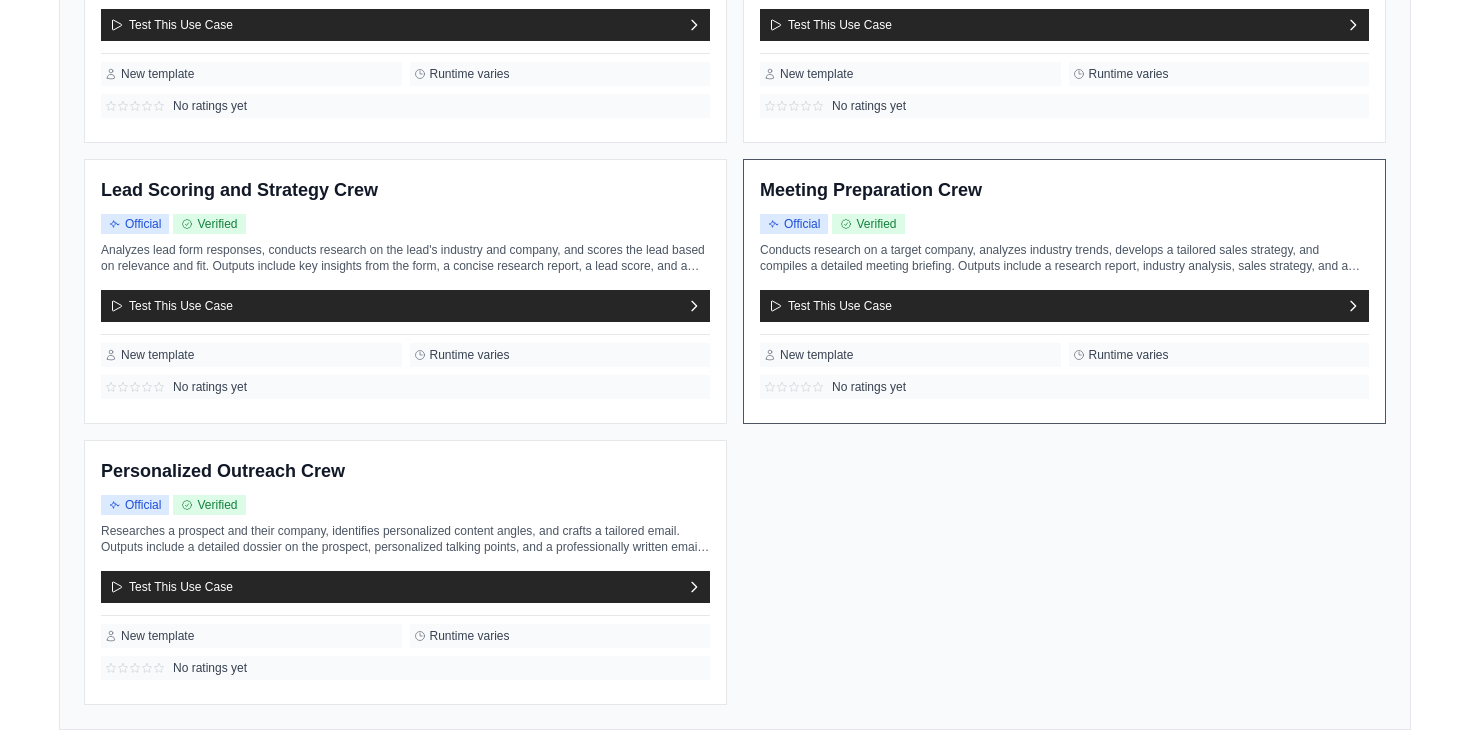 scroll, scrollTop: 0, scrollLeft: 0, axis: both 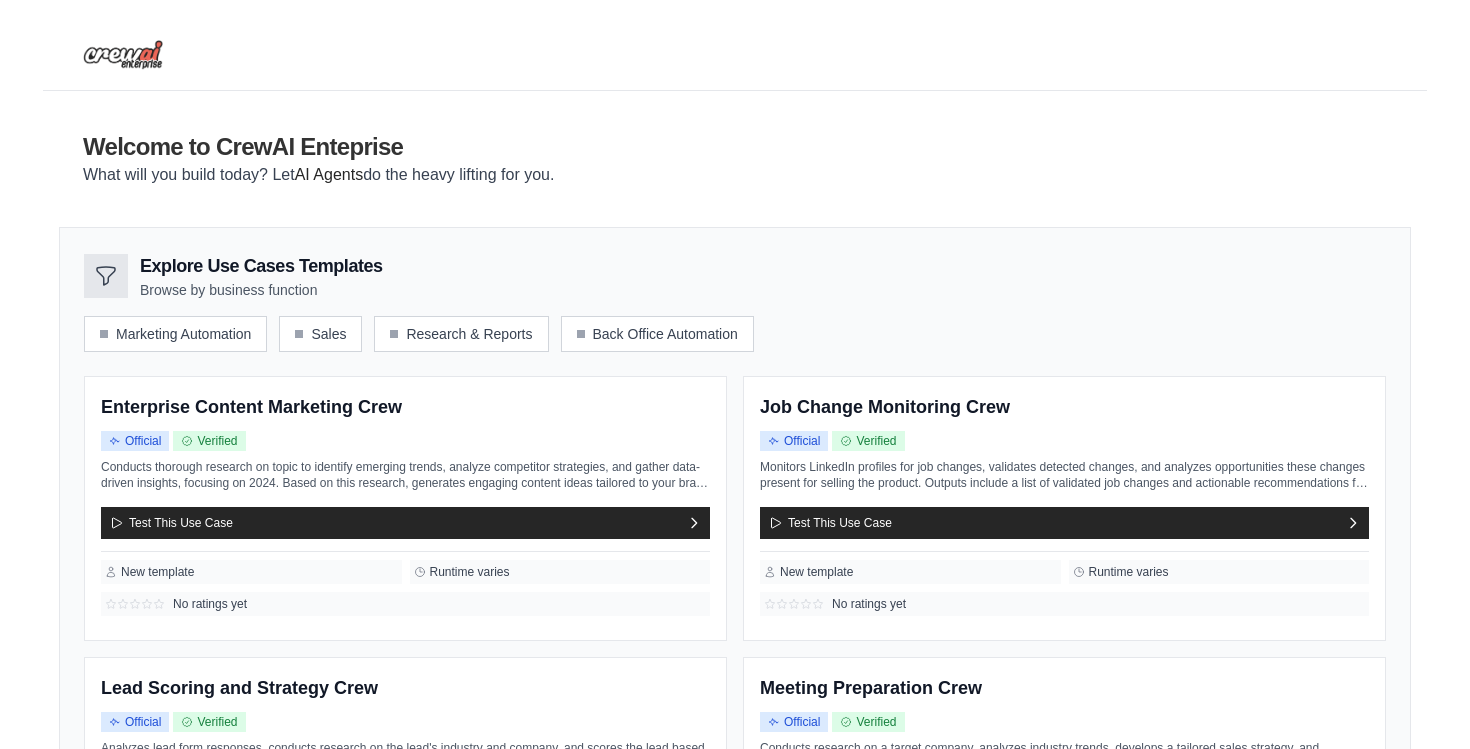 click on "Explore Use Cases Templates" at bounding box center [261, 266] 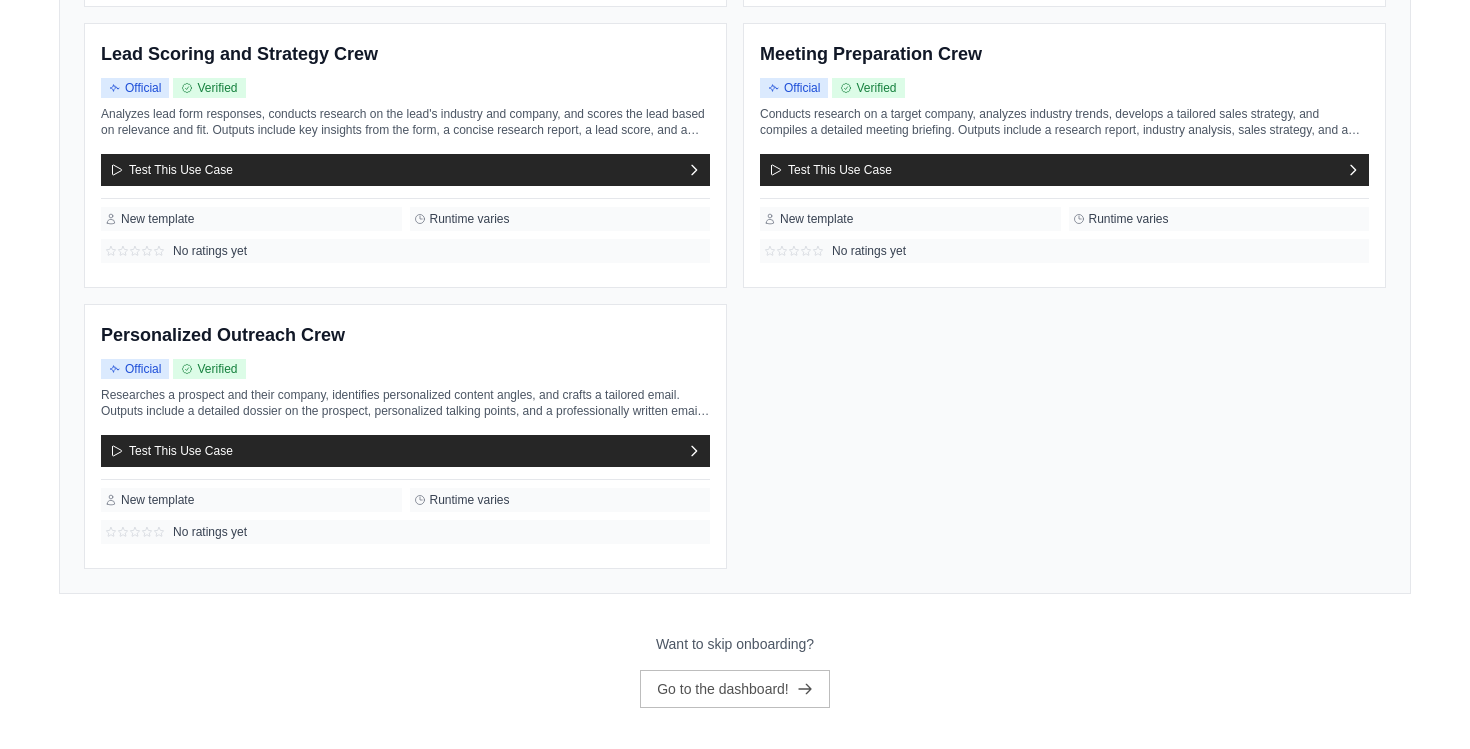 scroll, scrollTop: 652, scrollLeft: 0, axis: vertical 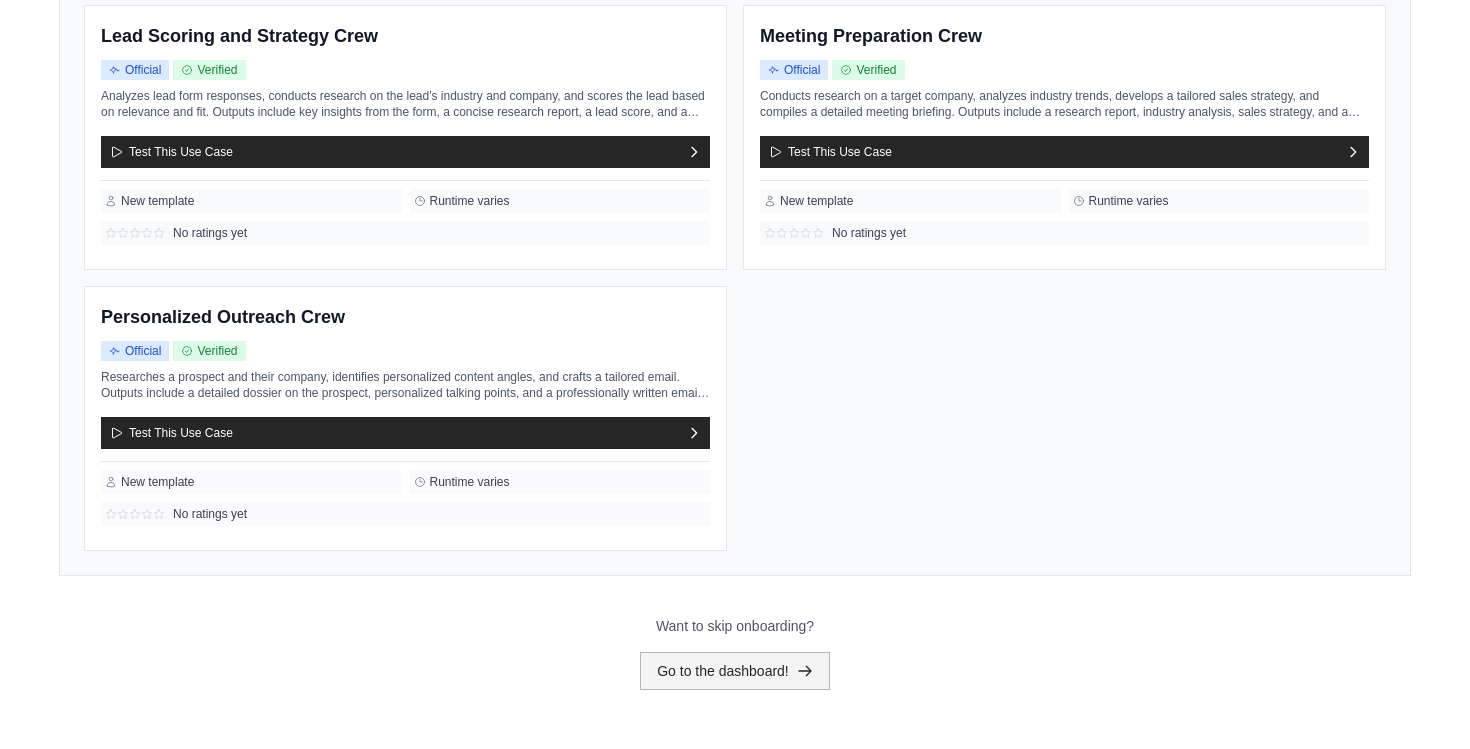 click on "Go to the dashboard!" at bounding box center (735, 671) 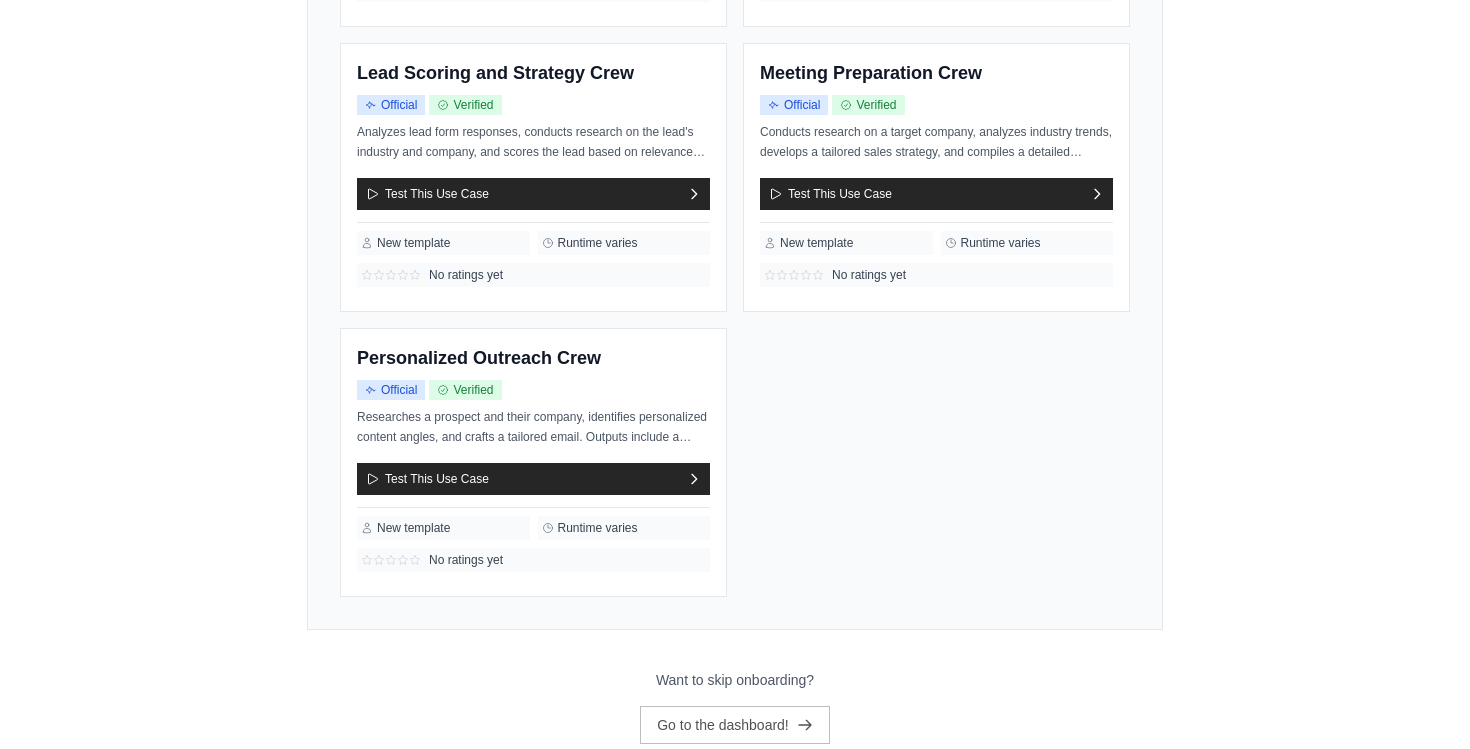 scroll, scrollTop: 0, scrollLeft: 0, axis: both 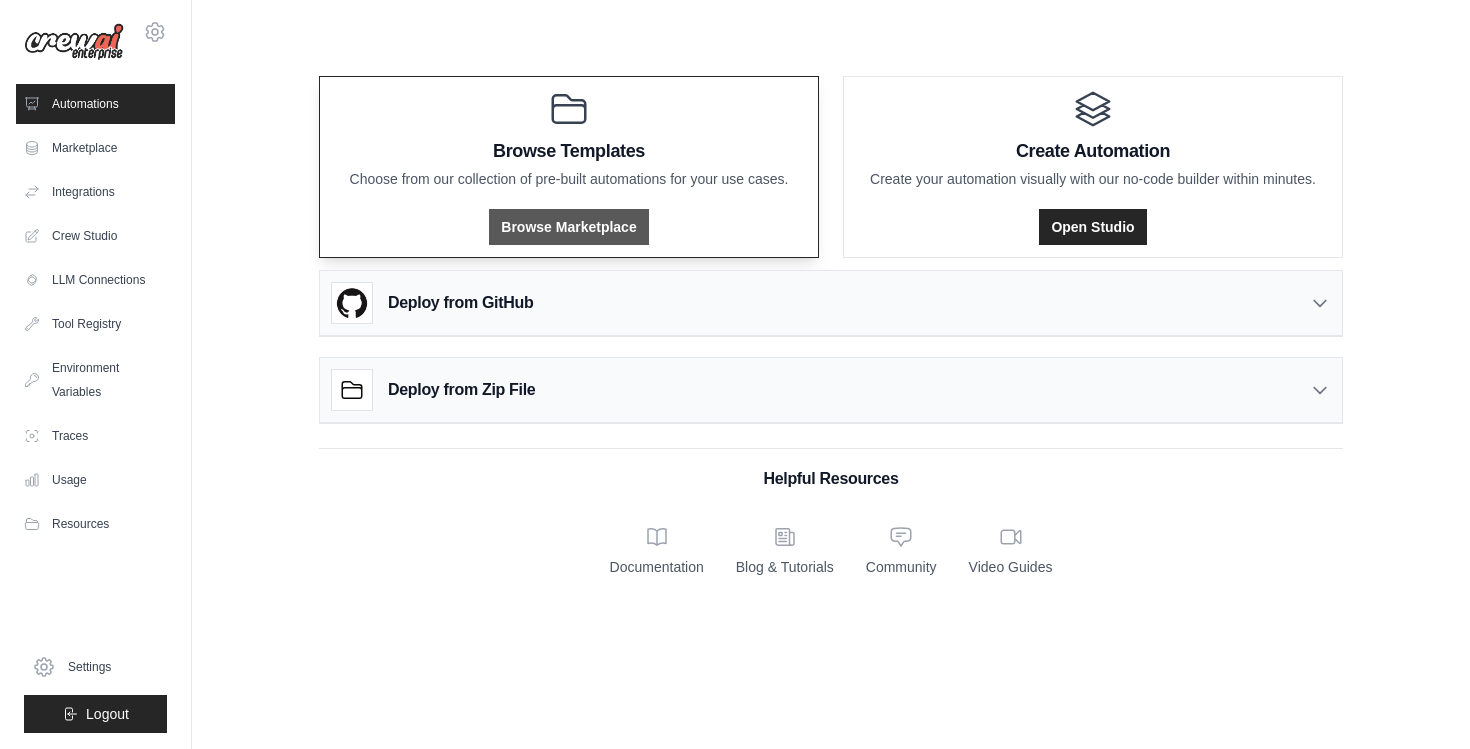 click on "Browse Marketplace" at bounding box center (568, 227) 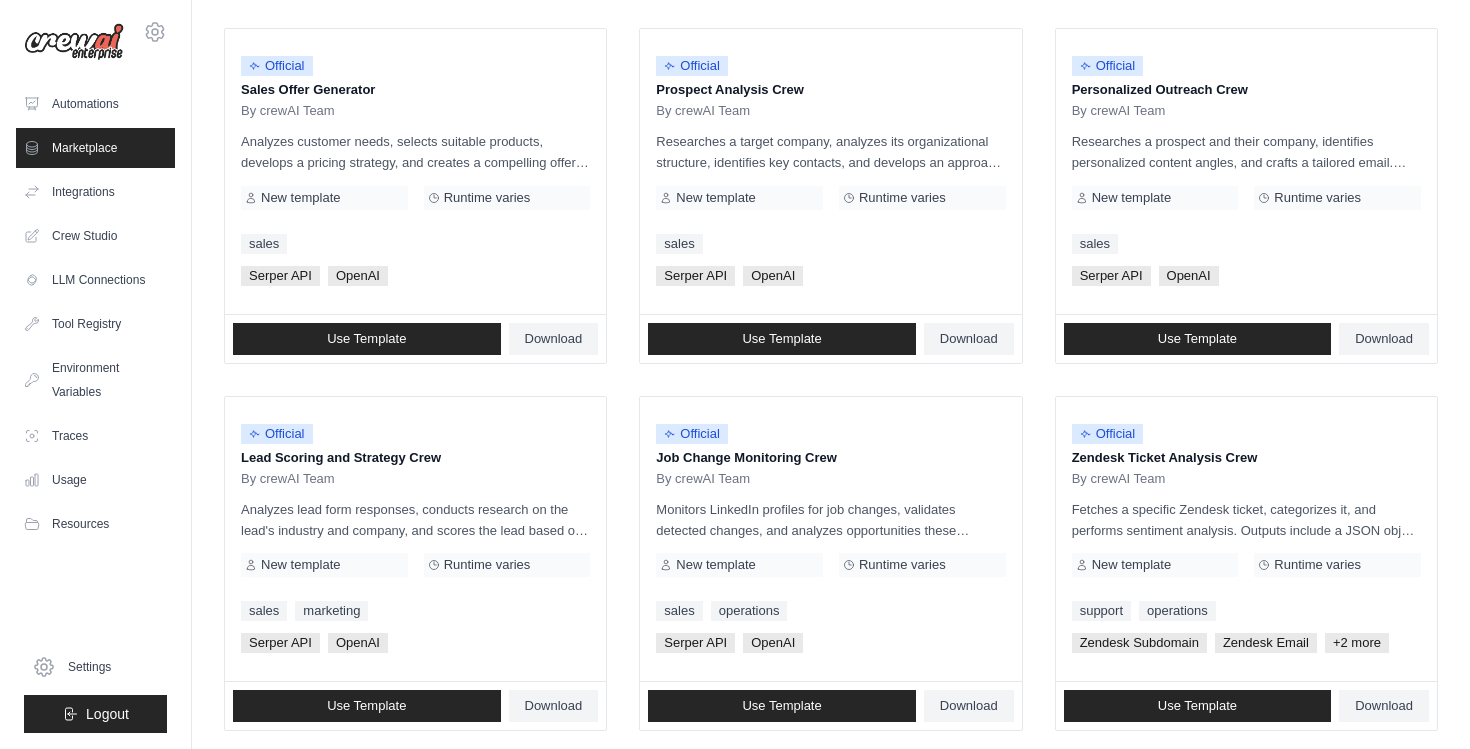 scroll, scrollTop: 615, scrollLeft: 0, axis: vertical 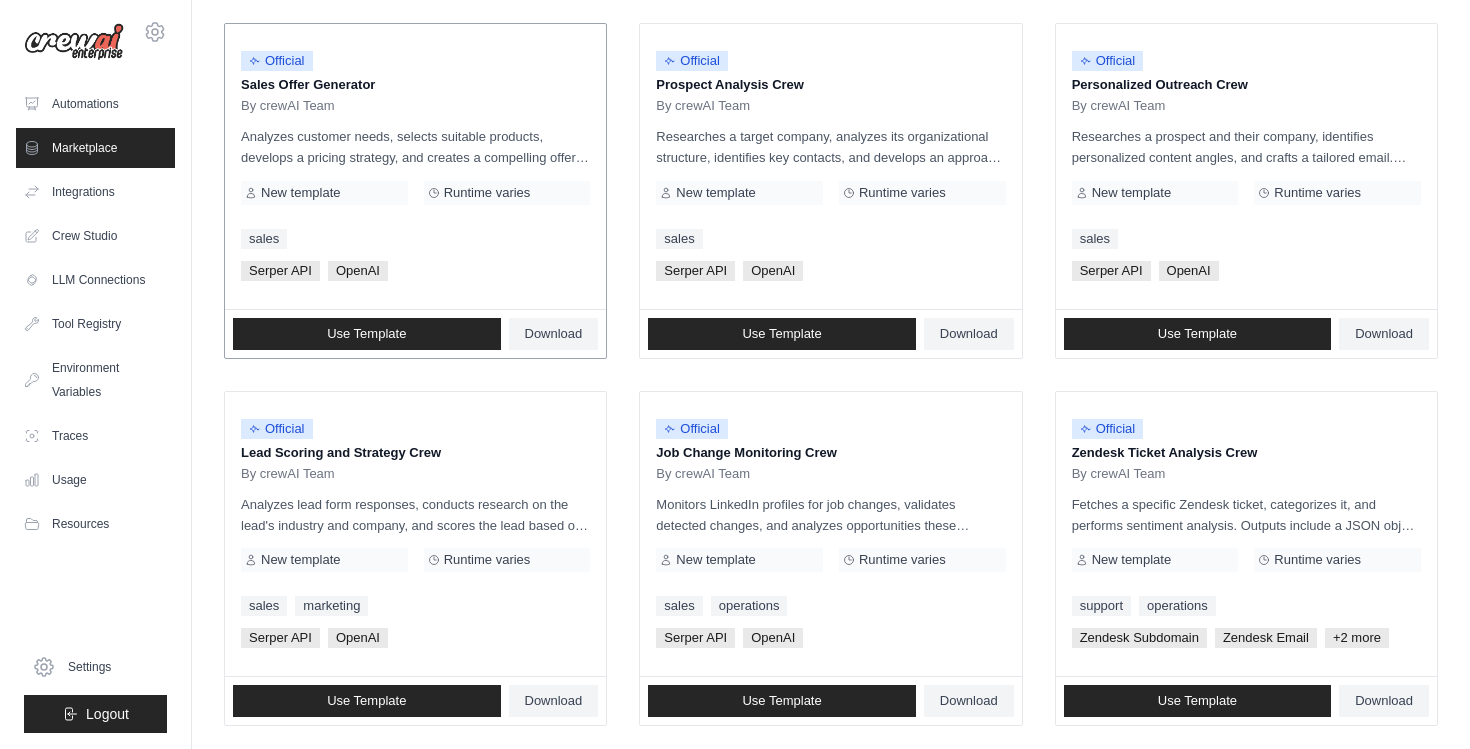 click on "Analyzes customer needs, selects suitable products, develops a pricing strategy, and creates a compelling offer document. The output includes a customer needs report, recommended solutions, pricing proposal, and a persuasive offer document with clear structure and next steps." at bounding box center [415, 147] 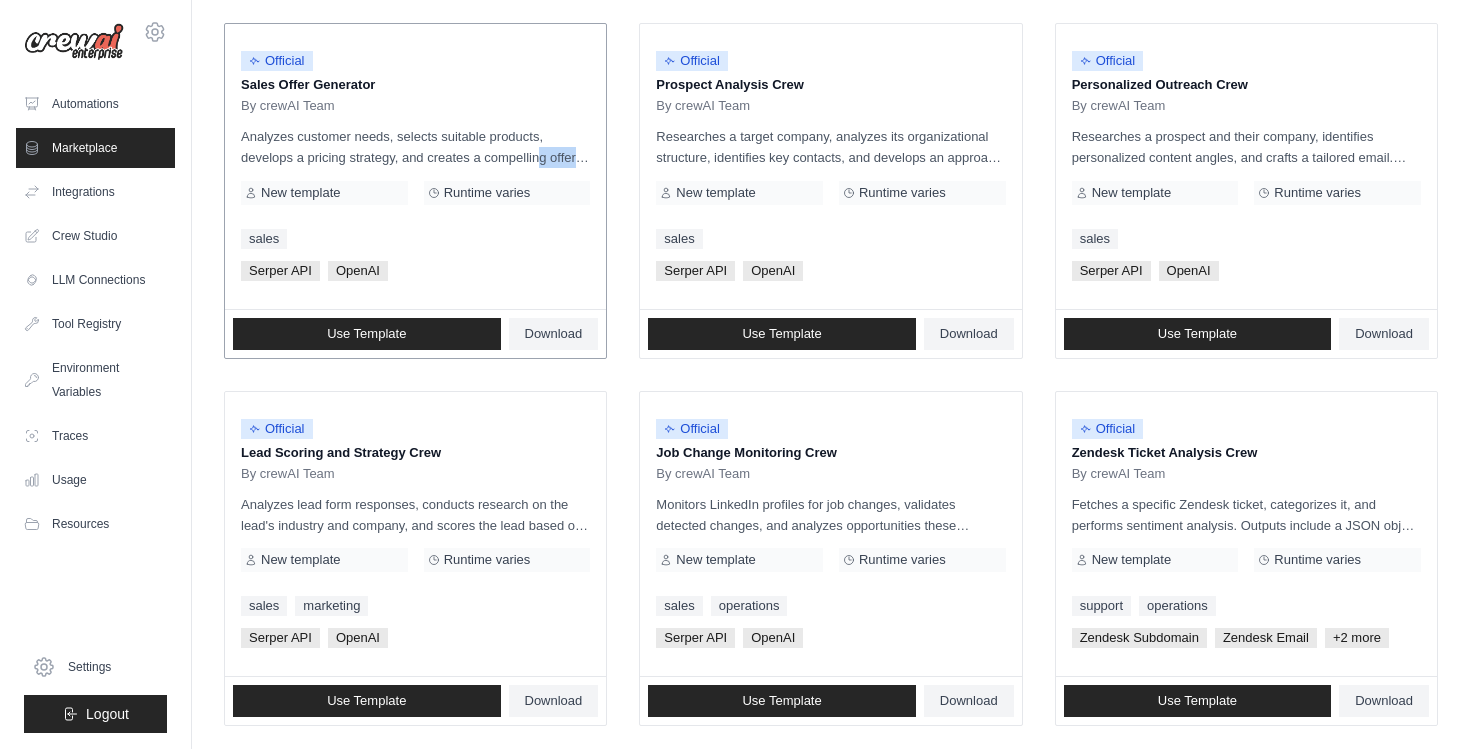 click on "Analyzes customer needs, selects suitable products, develops a pricing strategy, and creates a compelling offer document. The output includes a customer needs report, recommended solutions, pricing proposal, and a persuasive offer document with clear structure and next steps." at bounding box center (415, 147) 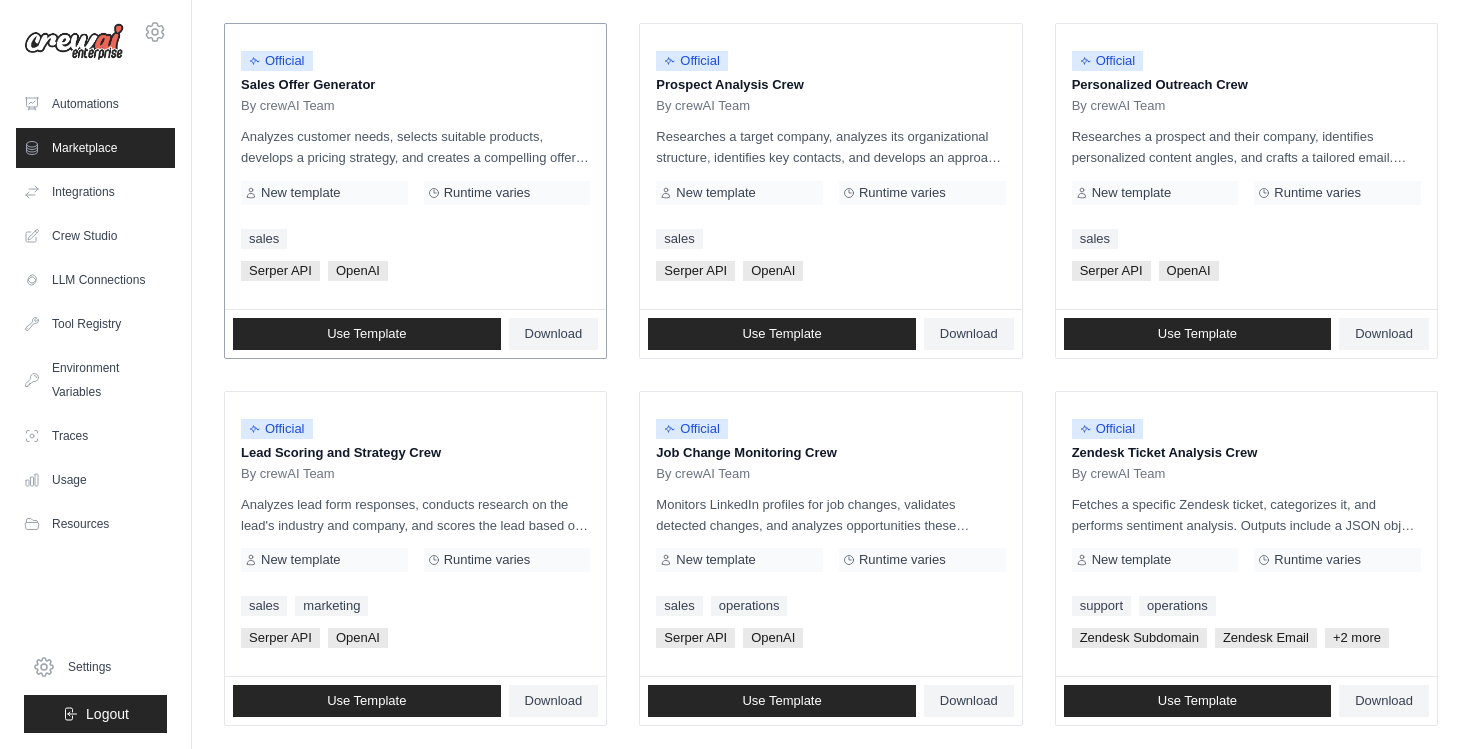 click on "New template" at bounding box center (300, 193) 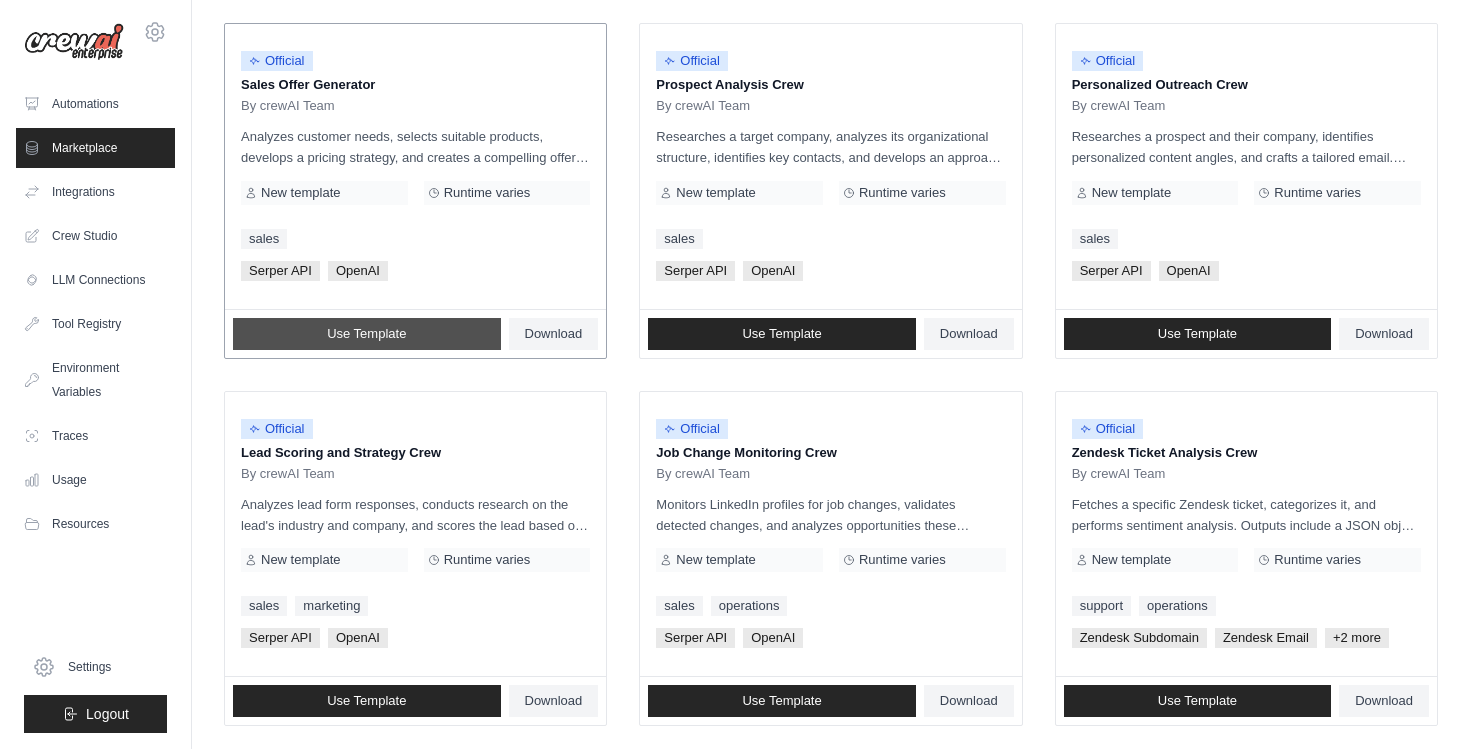 click on "Use Template" at bounding box center (366, 334) 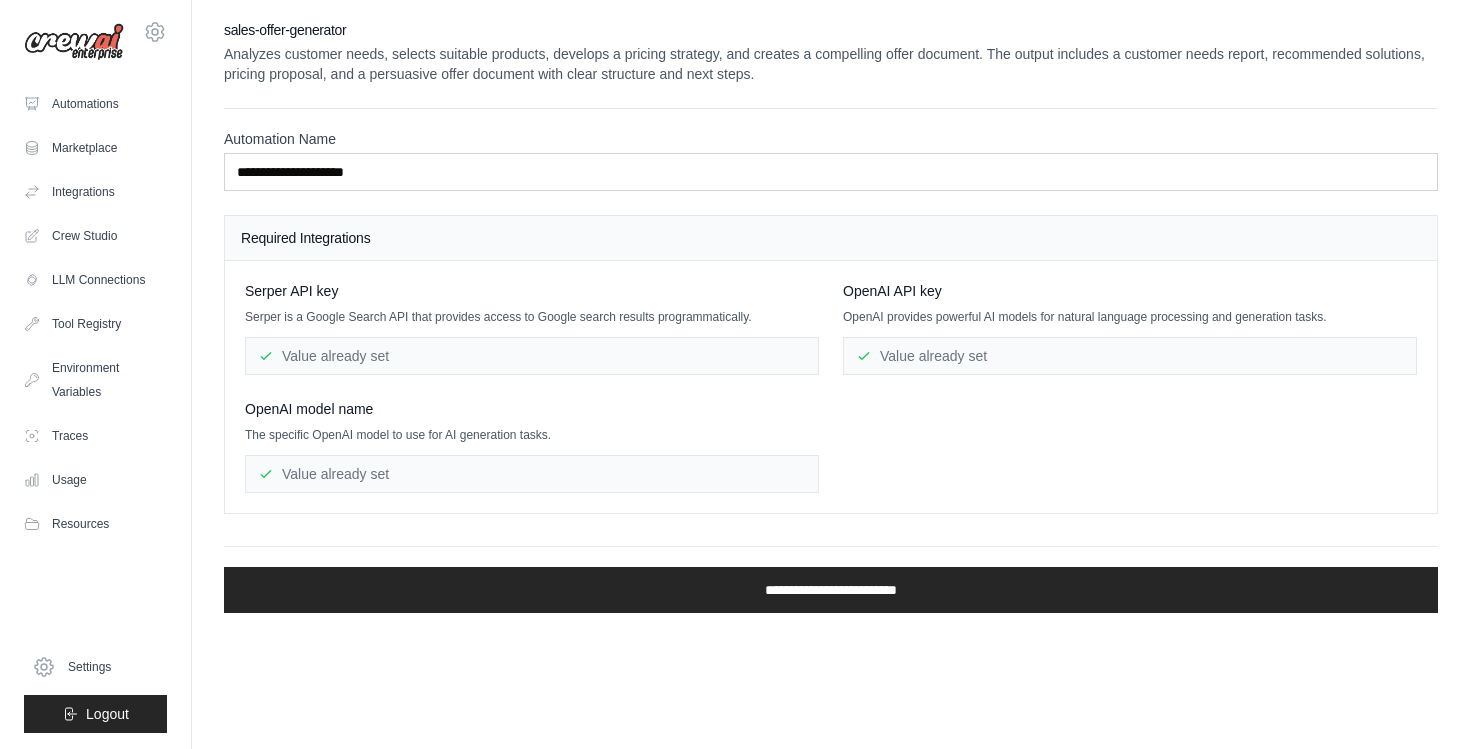 scroll, scrollTop: 0, scrollLeft: 0, axis: both 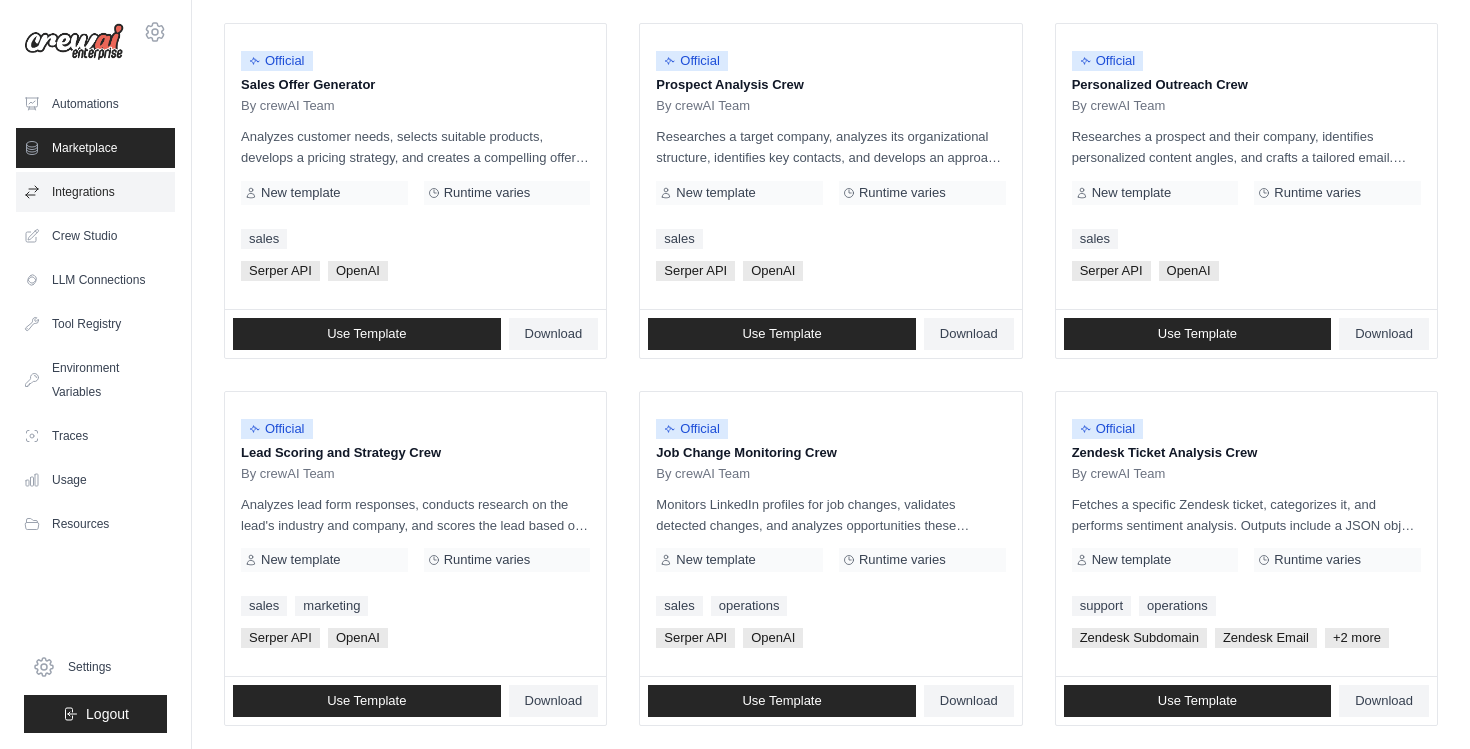 click on "Integrations" at bounding box center (95, 192) 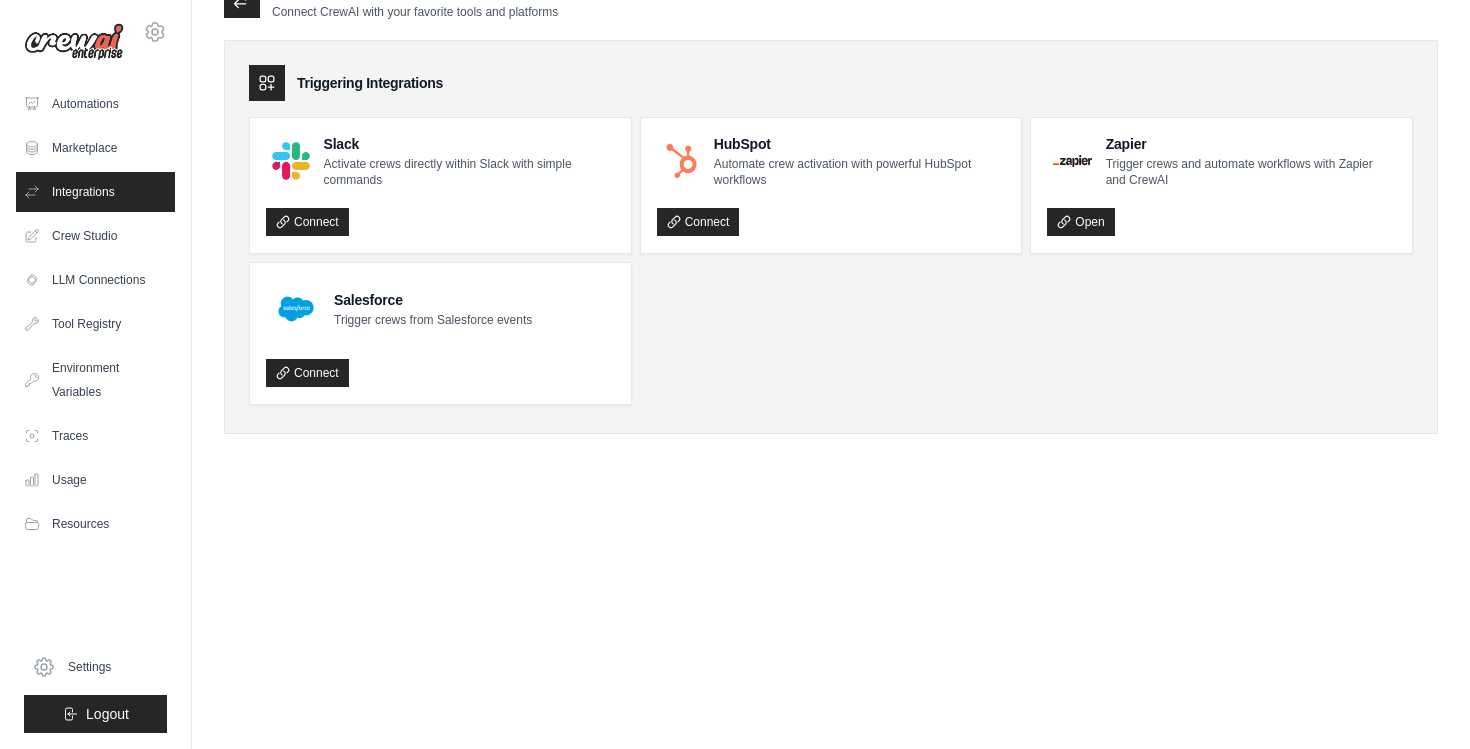 scroll, scrollTop: 0, scrollLeft: 0, axis: both 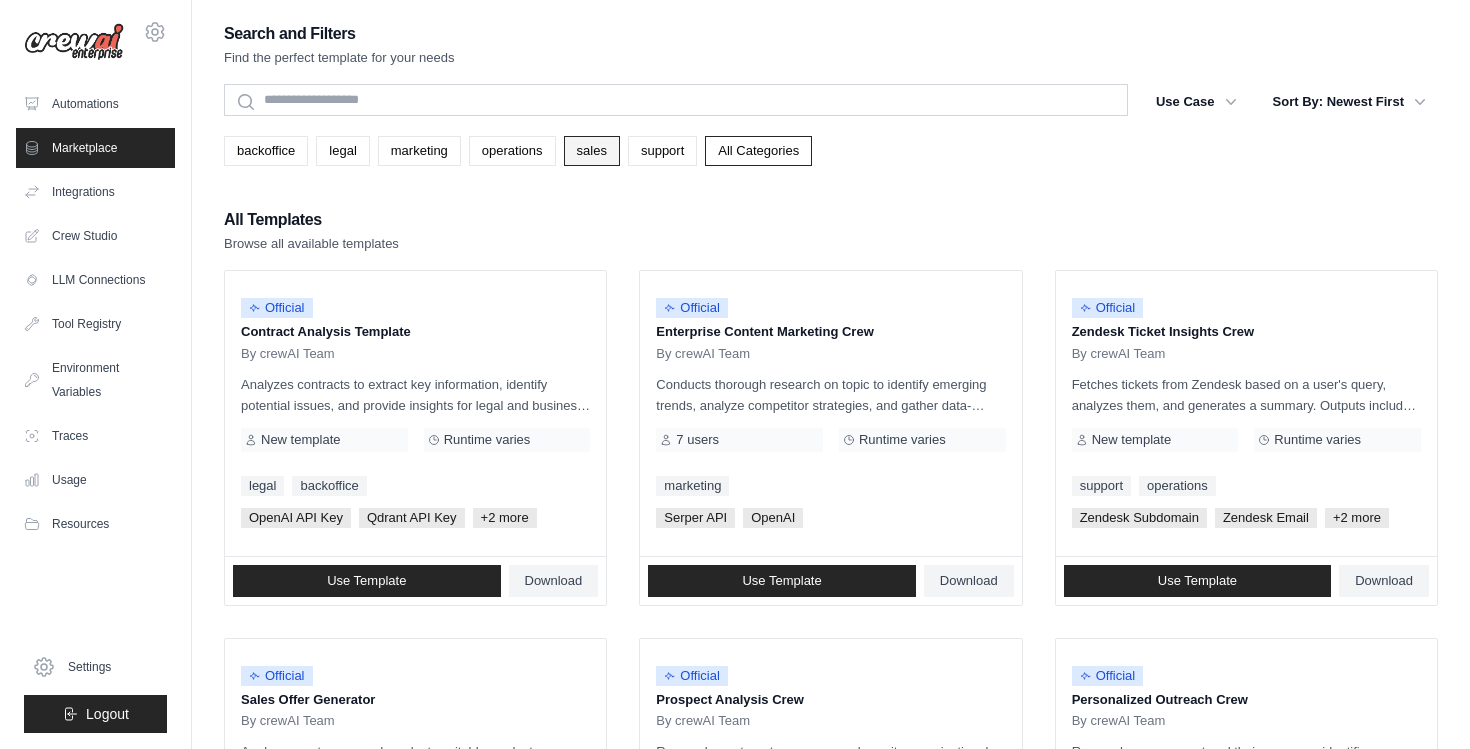 click on "sales" at bounding box center (592, 151) 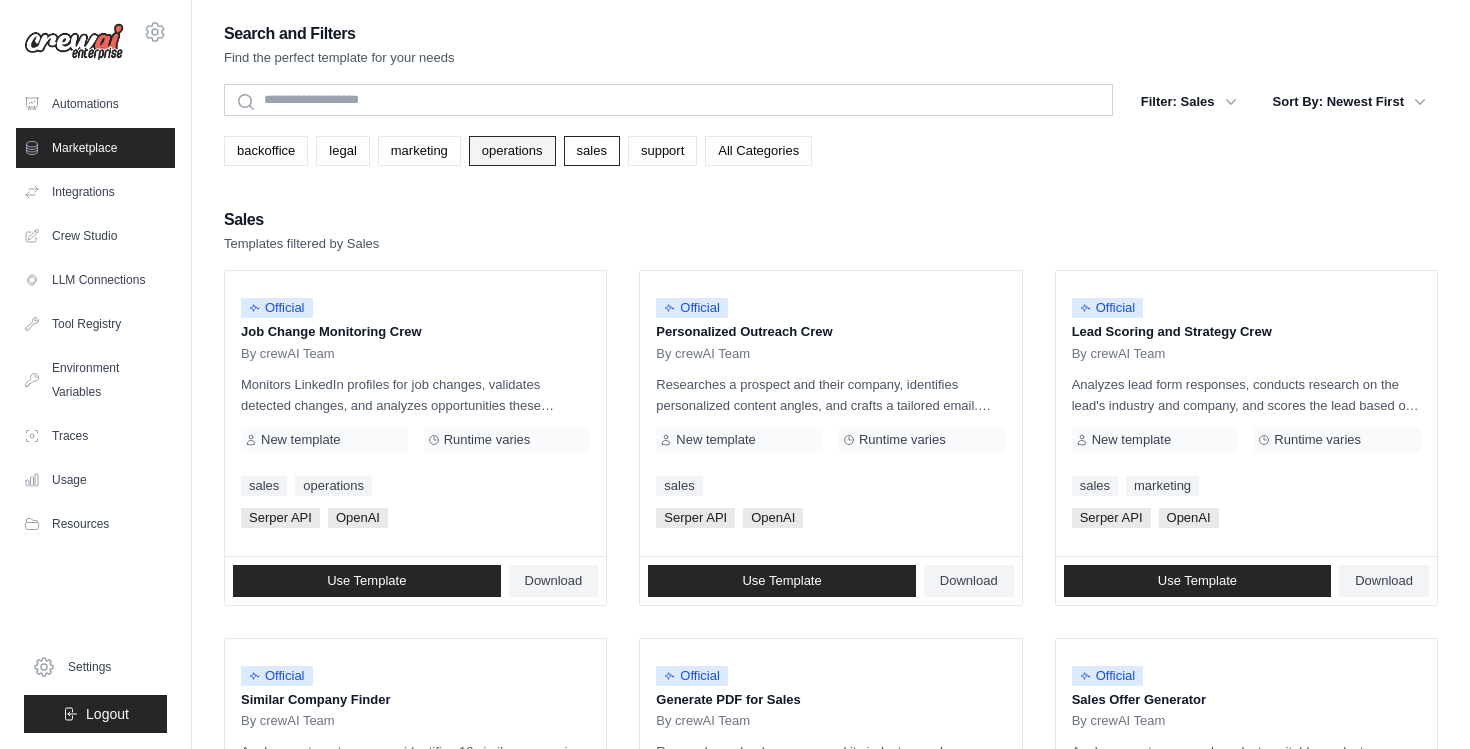 click on "operations" at bounding box center [512, 151] 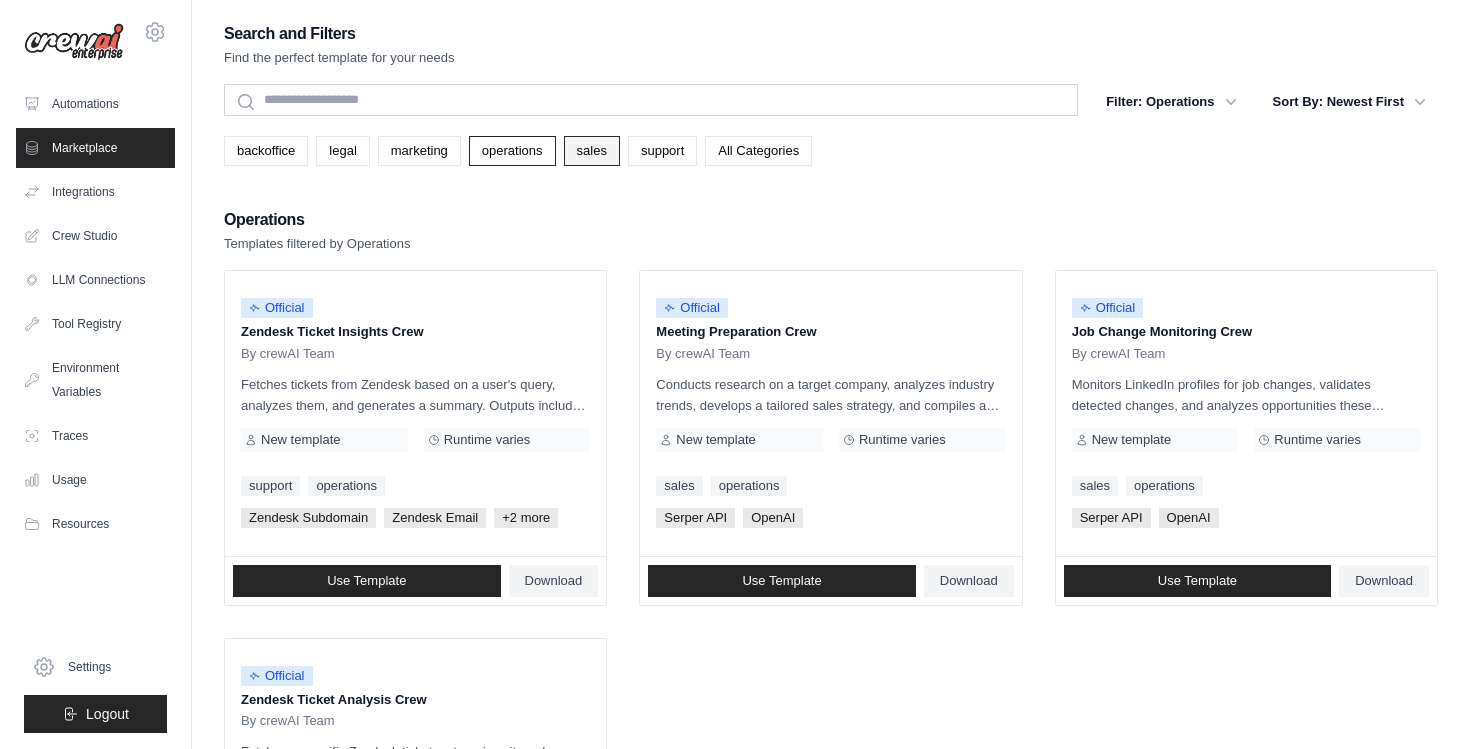 click on "sales" at bounding box center (592, 151) 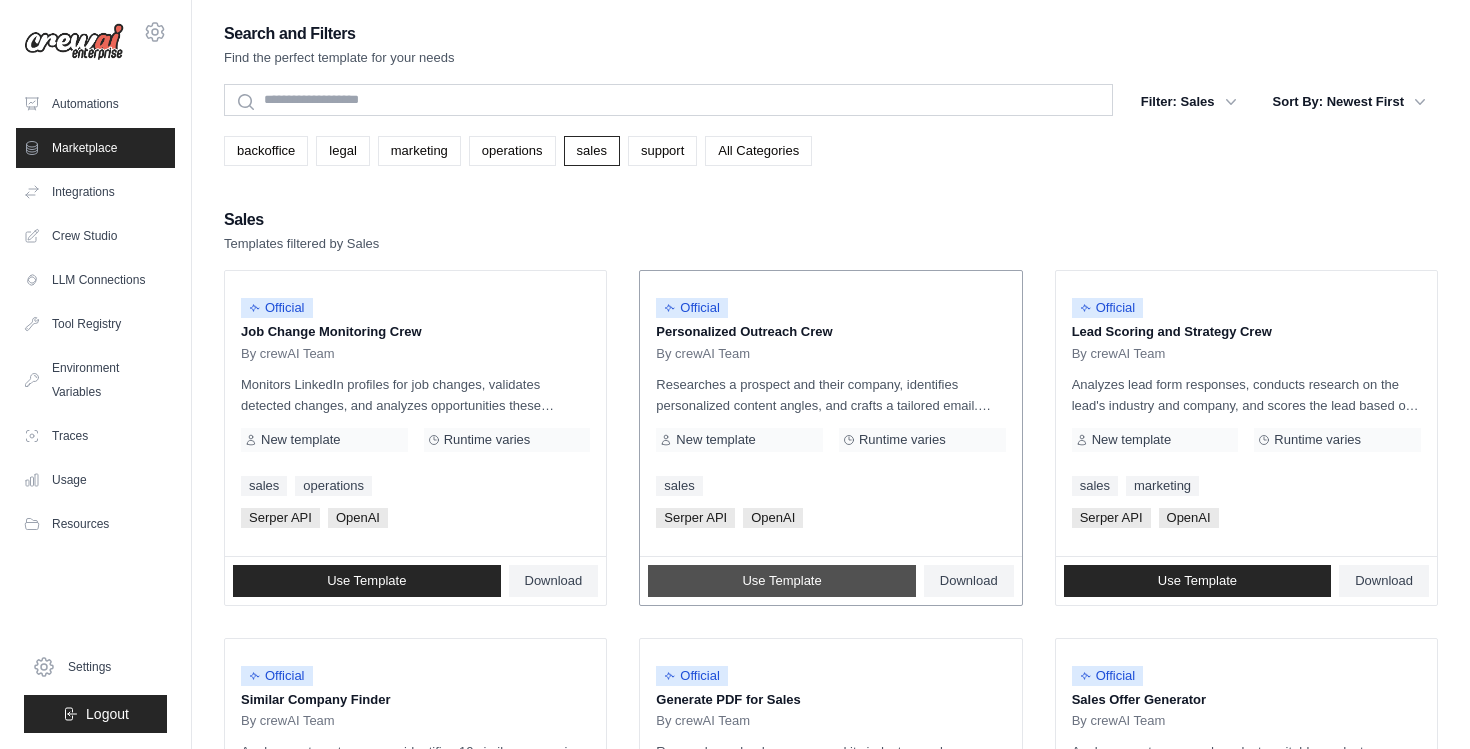 click on "Use Template" at bounding box center (782, 581) 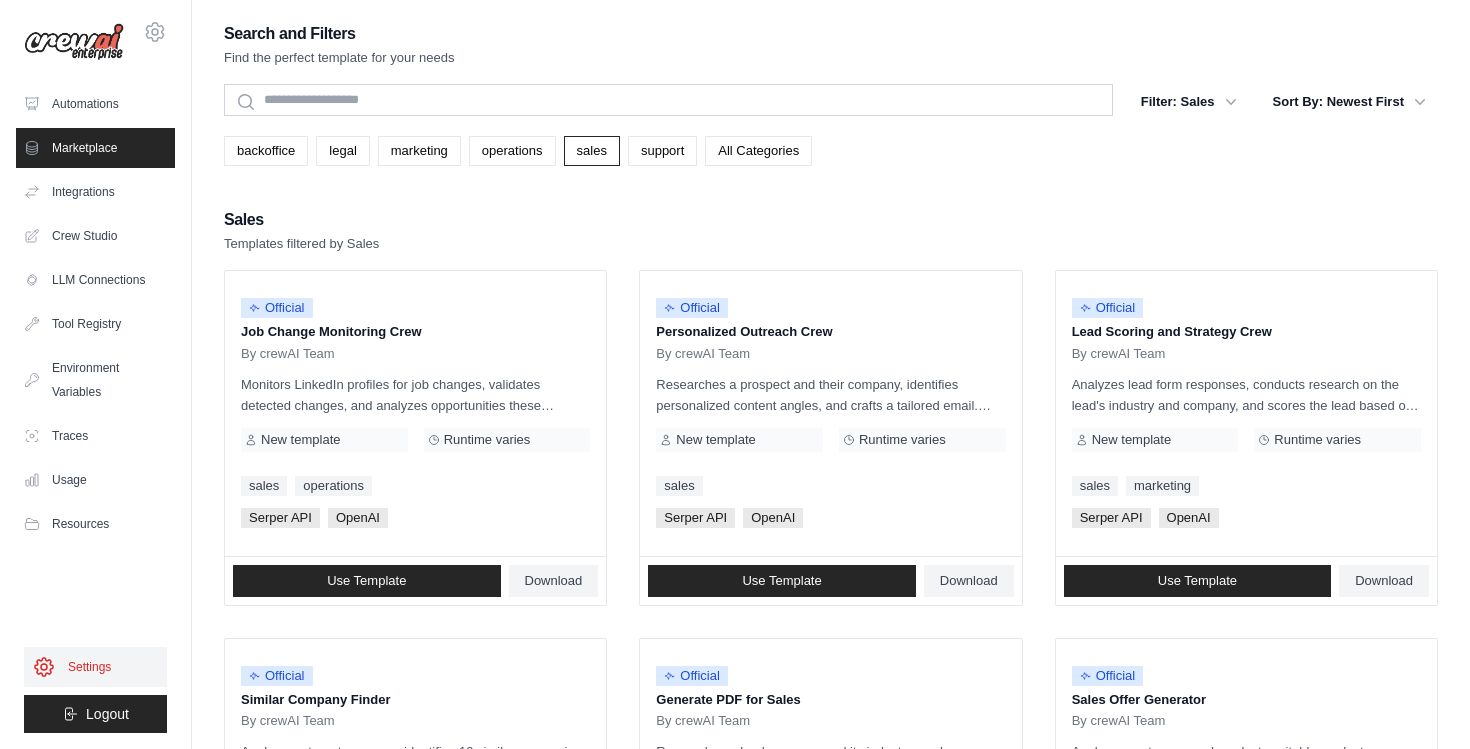 click on "Settings" at bounding box center (95, 667) 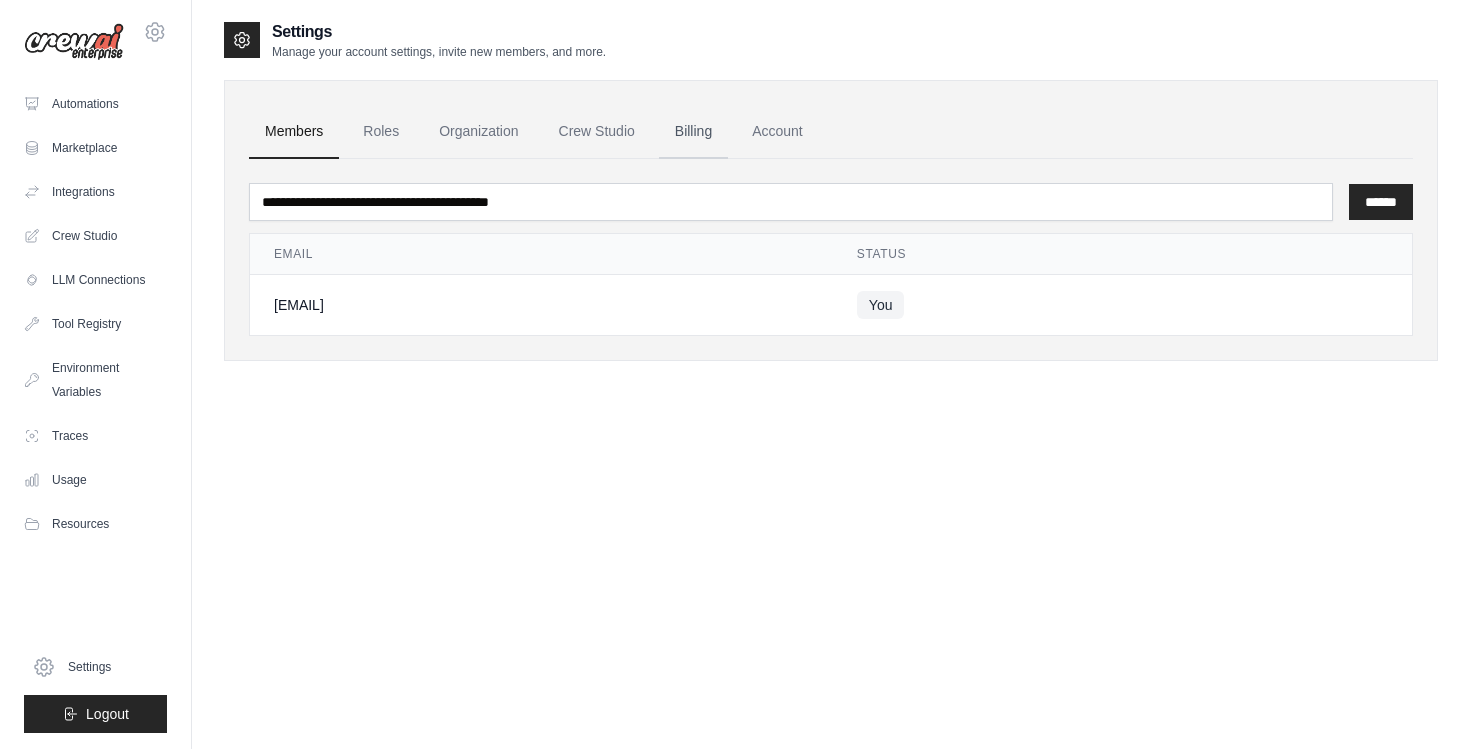 click on "Billing" at bounding box center (693, 132) 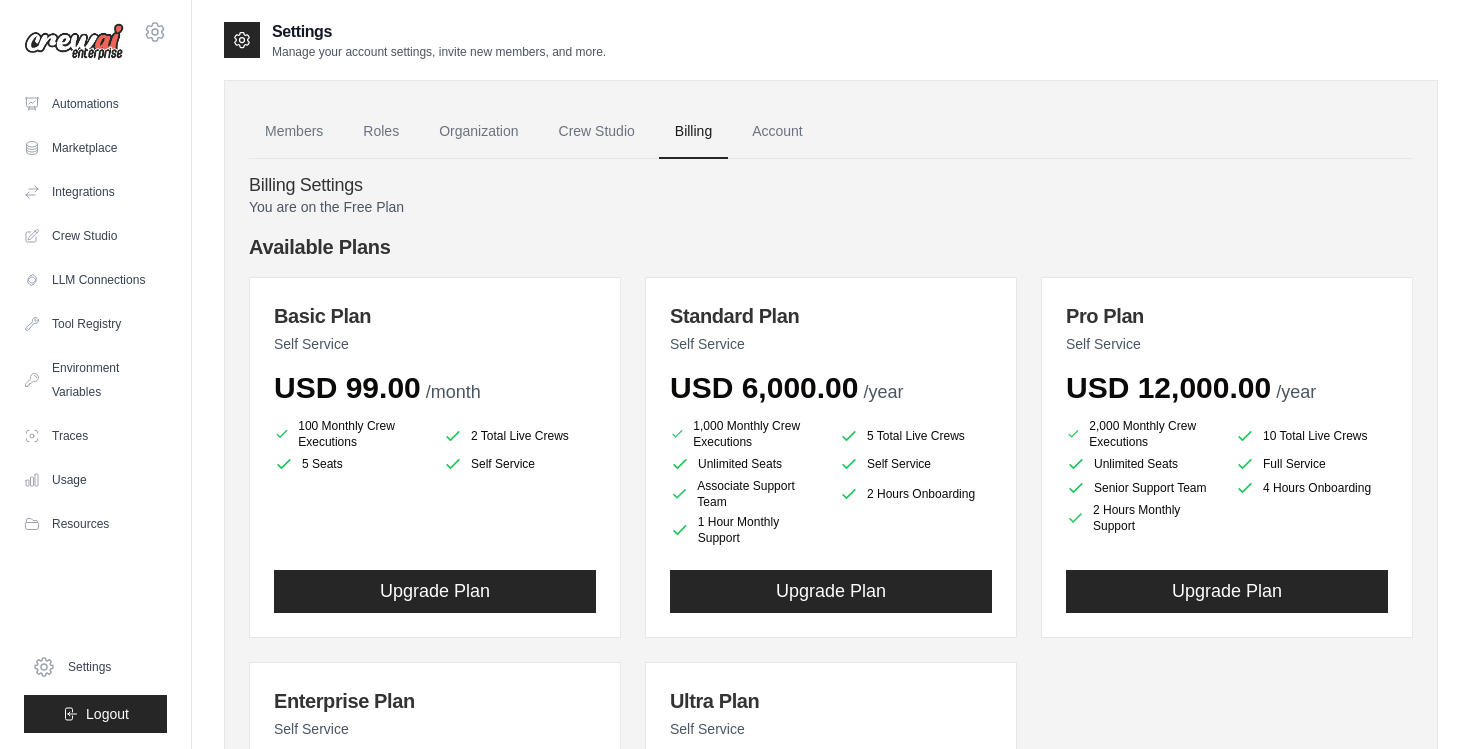 scroll, scrollTop: 0, scrollLeft: 0, axis: both 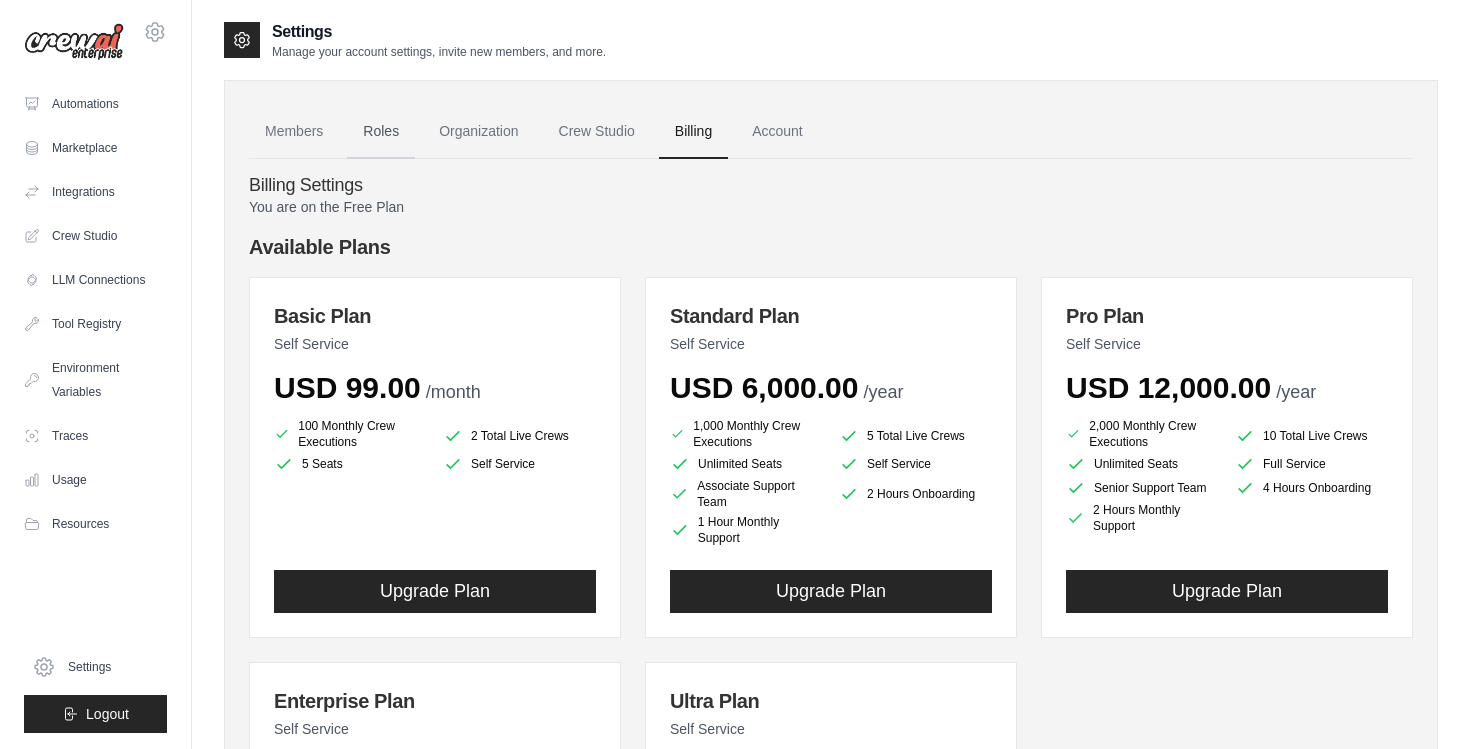 click on "Roles" at bounding box center (381, 132) 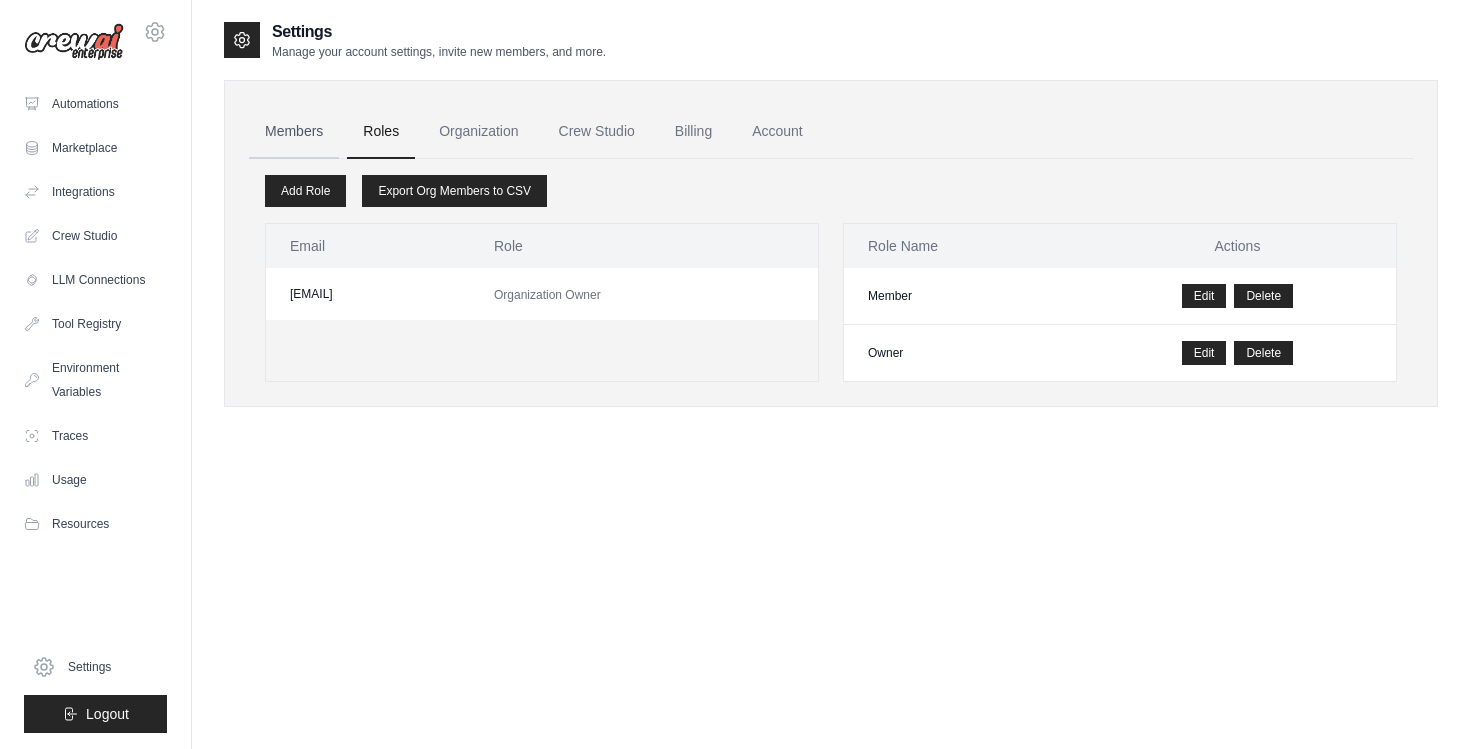 click on "Members" at bounding box center (294, 132) 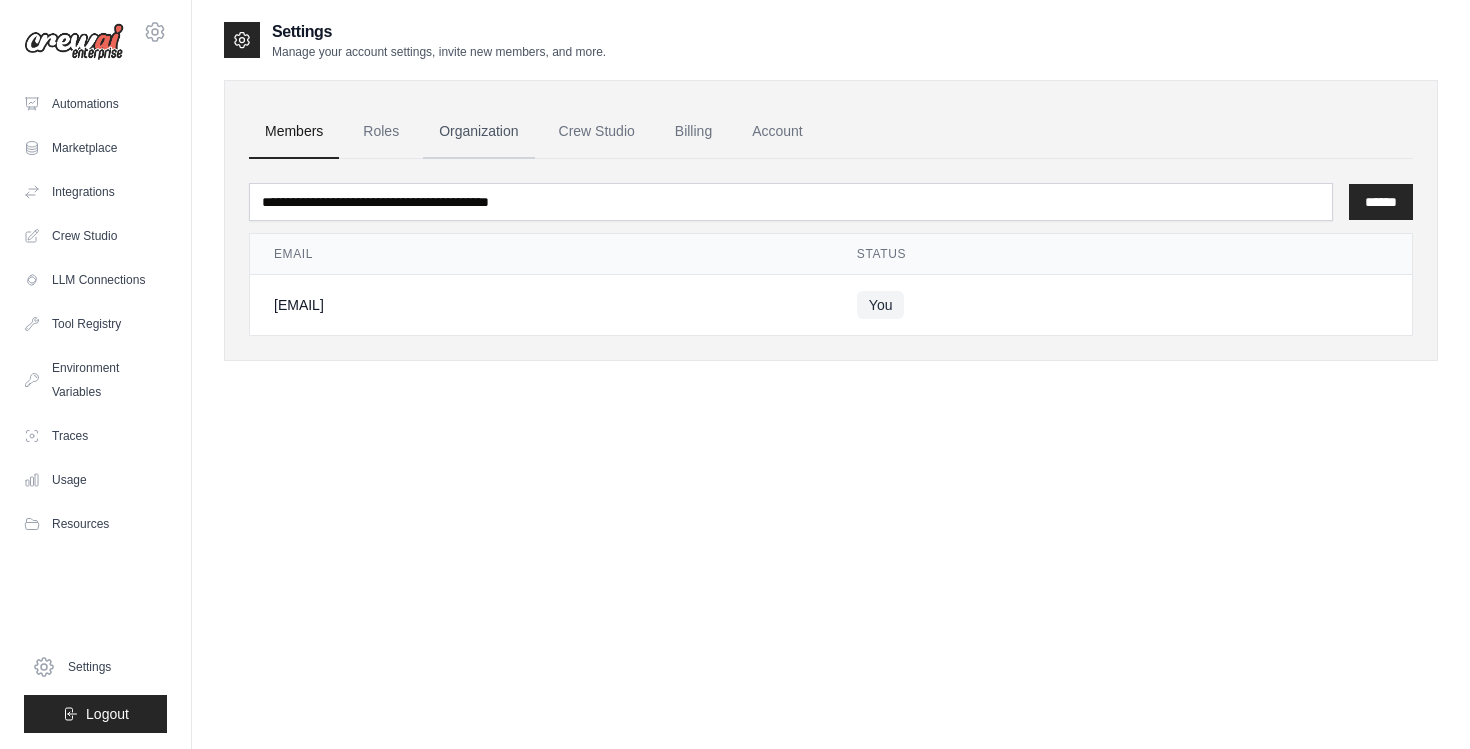click on "Organization" at bounding box center (478, 132) 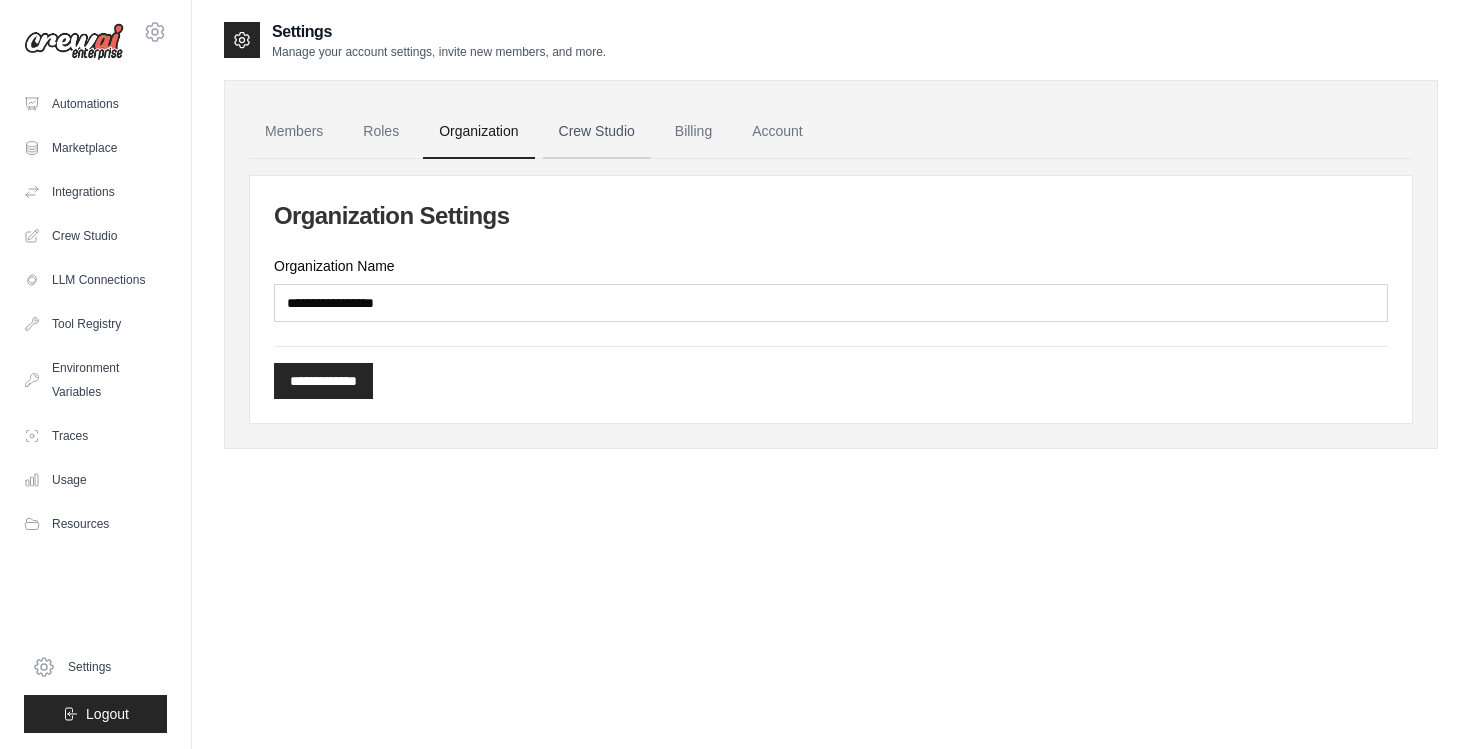 click on "Crew Studio" at bounding box center (597, 132) 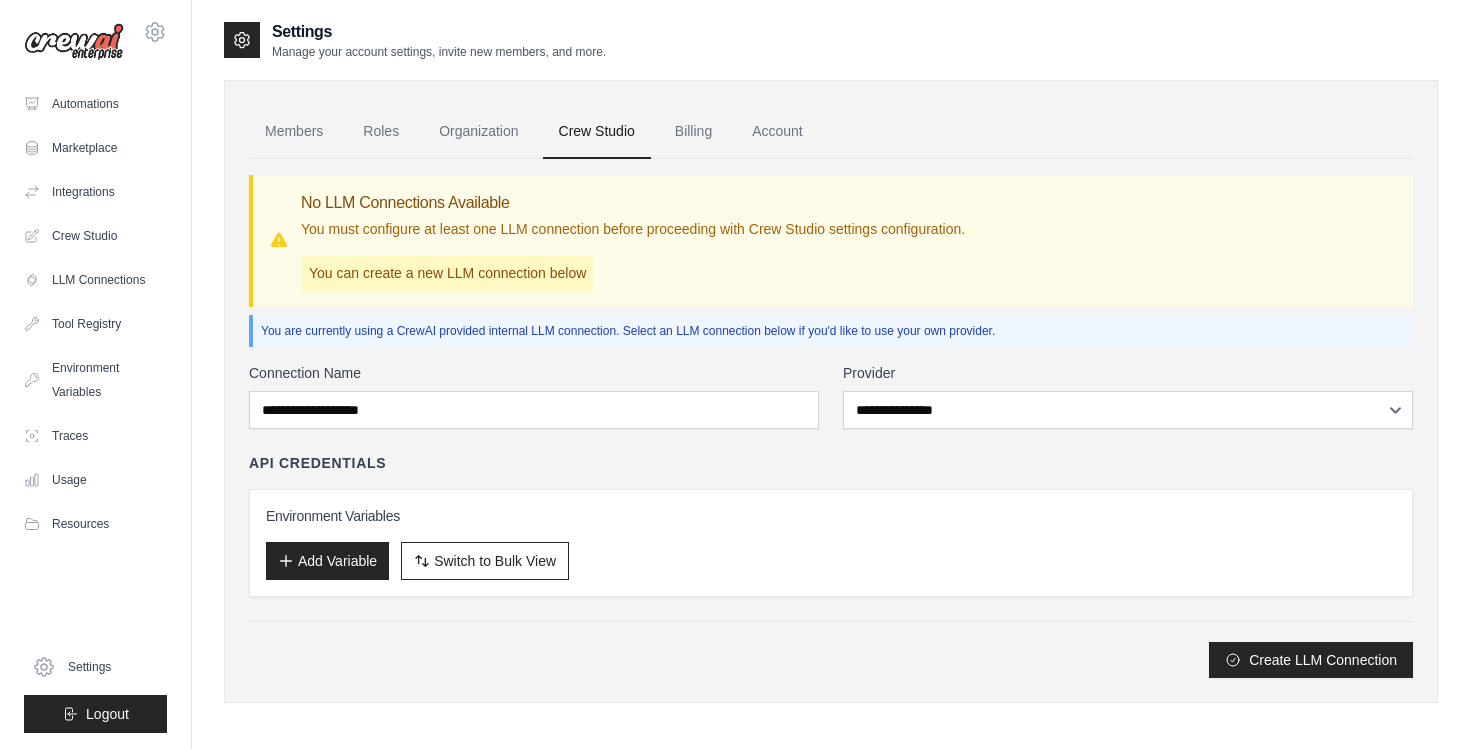scroll, scrollTop: 0, scrollLeft: 0, axis: both 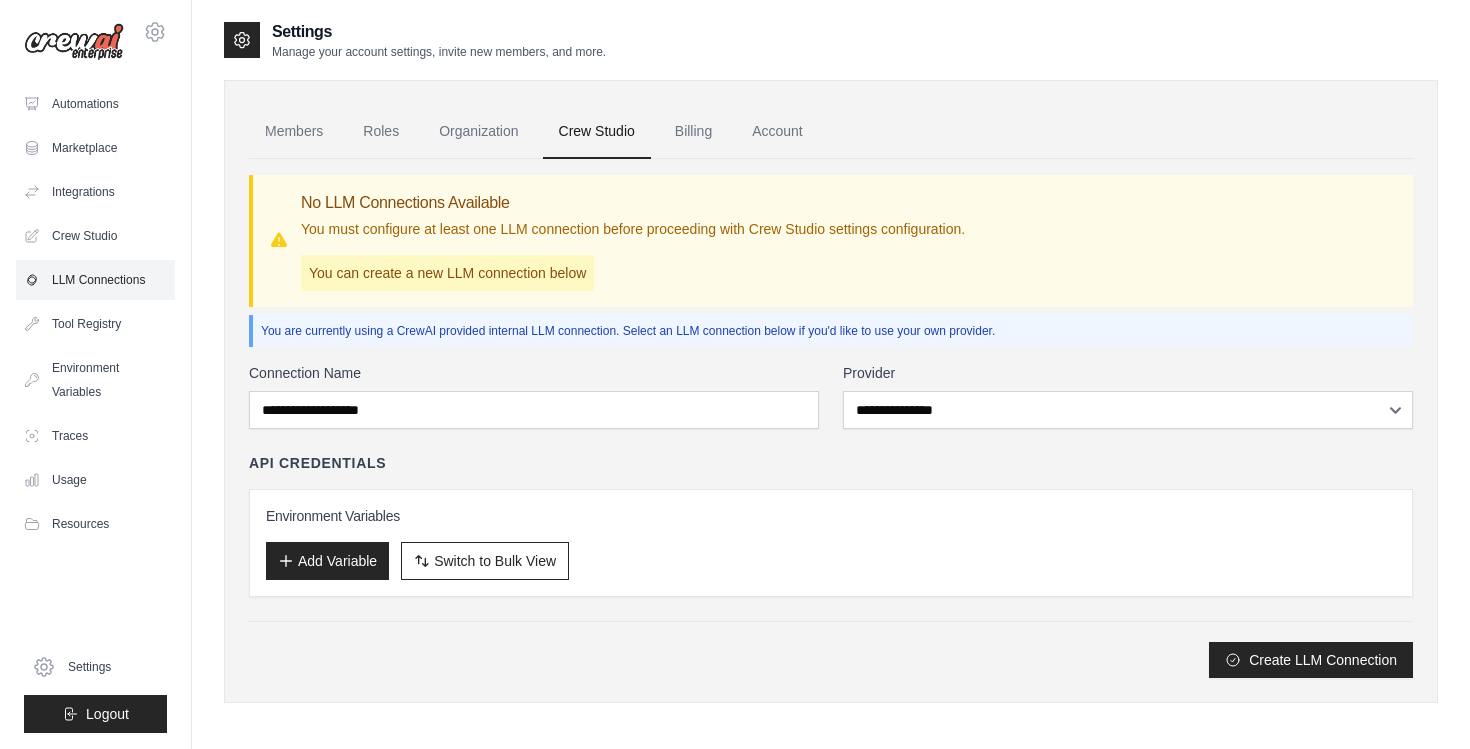 click on "LLM Connections" at bounding box center [95, 280] 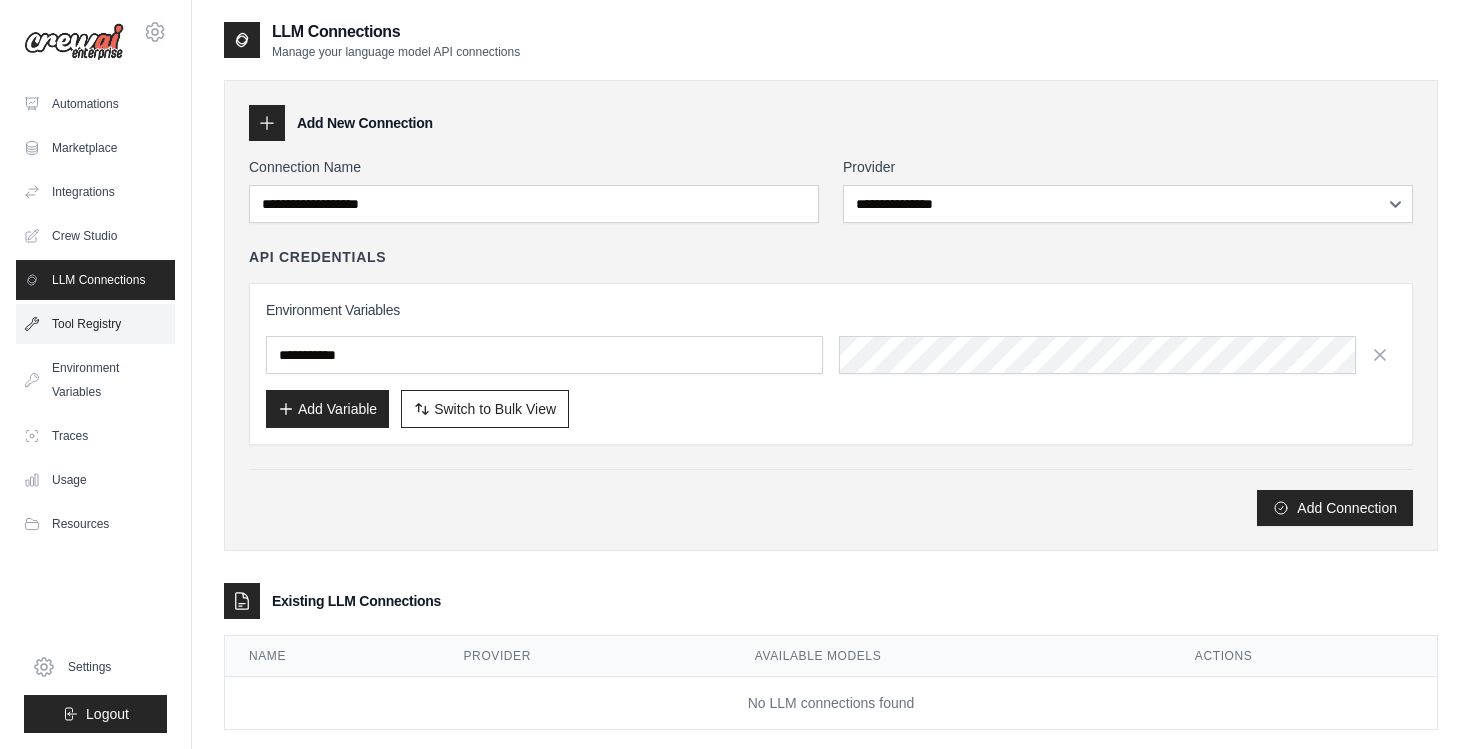 click on "Tool Registry" at bounding box center [95, 324] 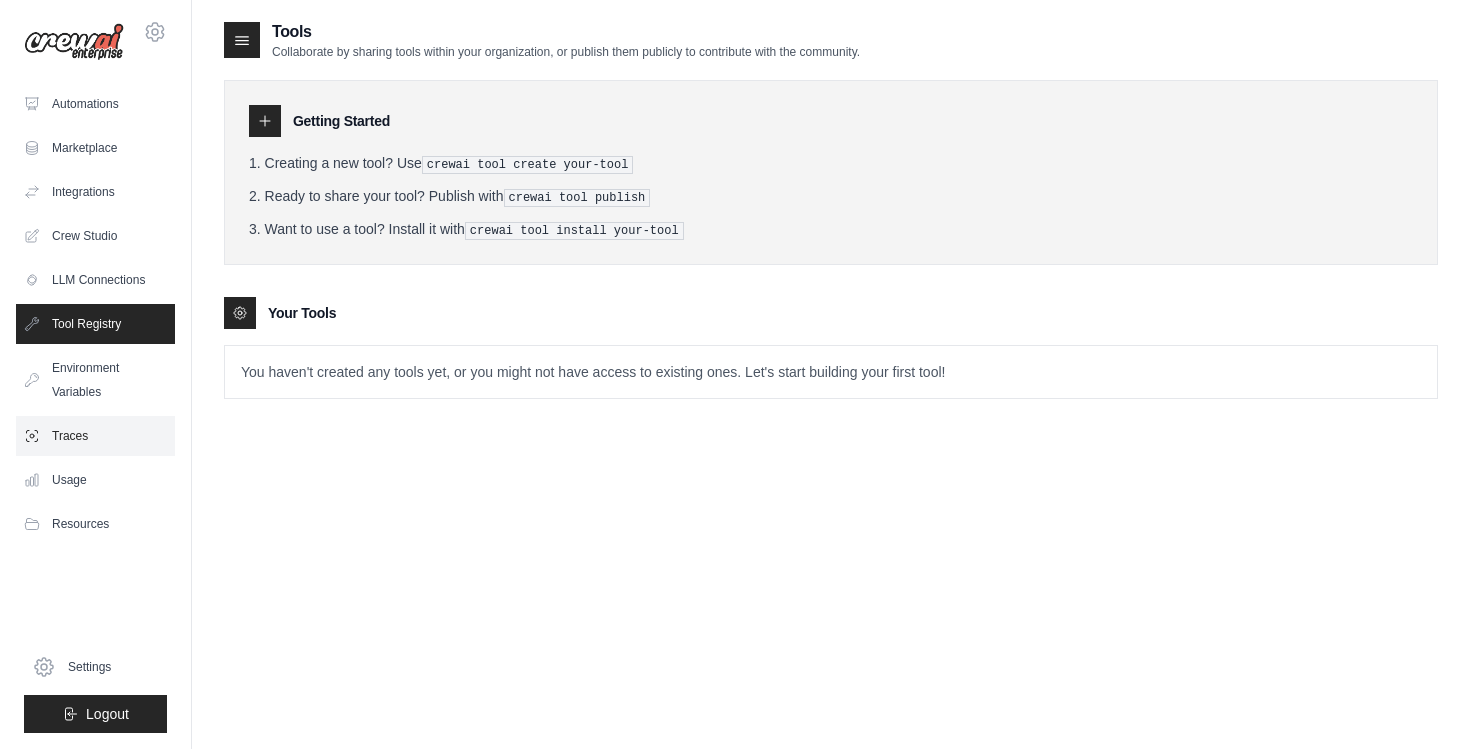 click on "Traces" at bounding box center [95, 436] 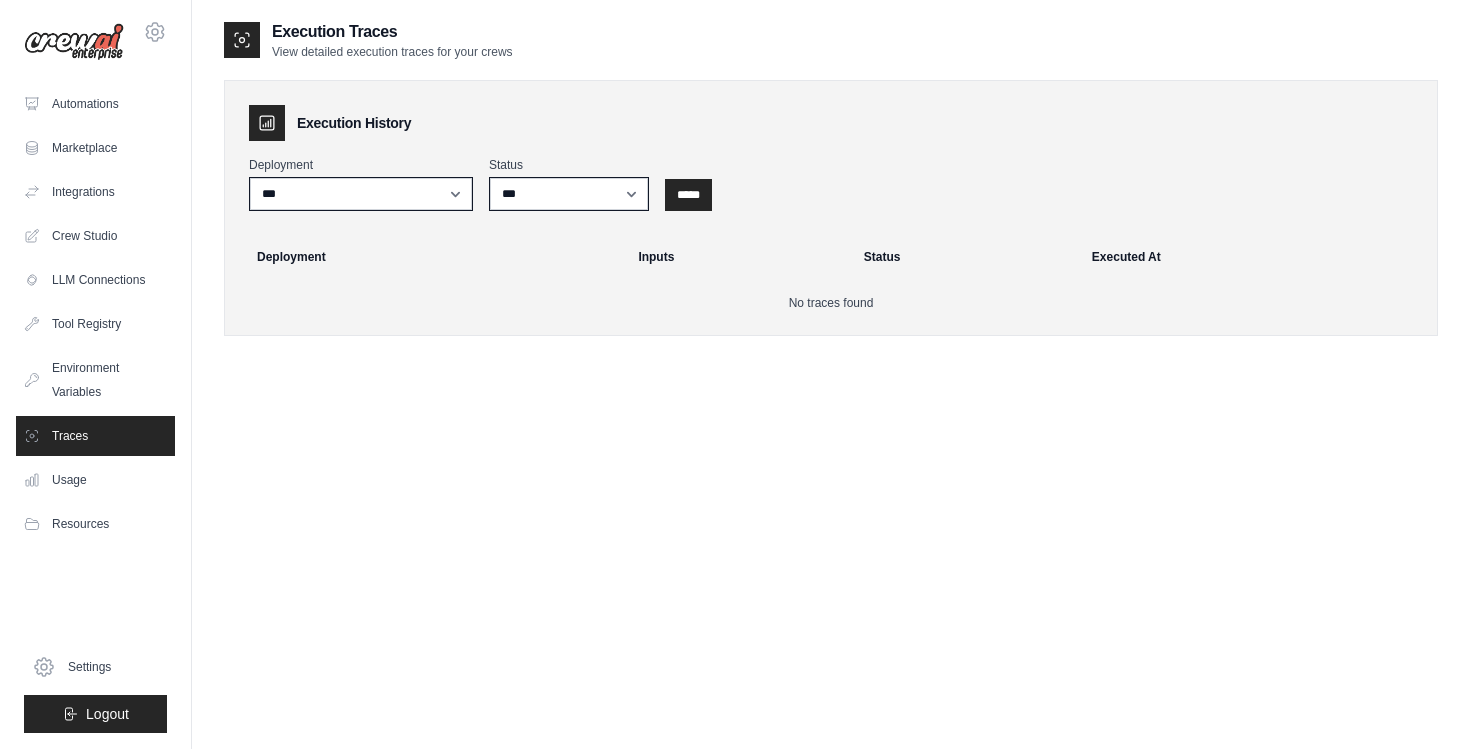 click at bounding box center (74, 42) 